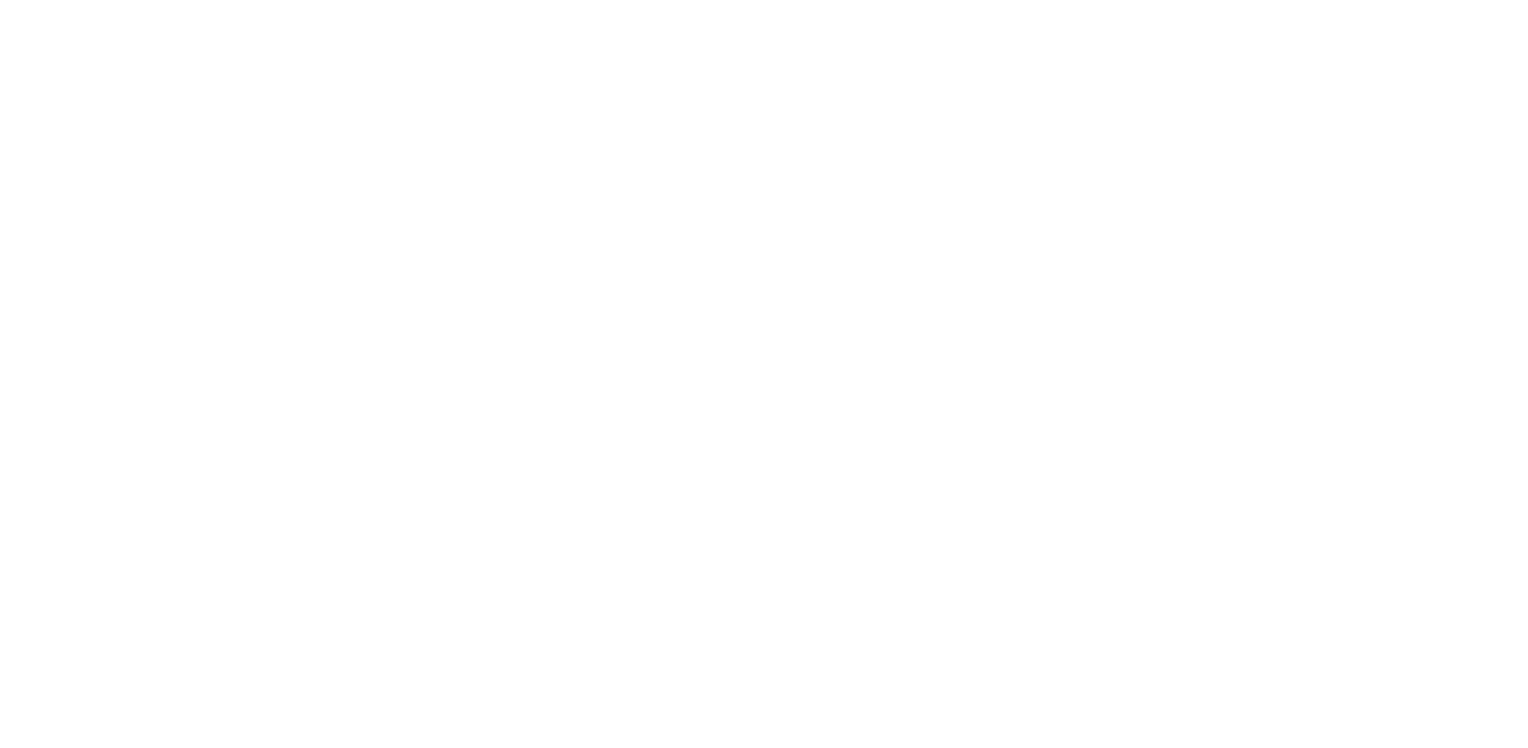scroll, scrollTop: 0, scrollLeft: 0, axis: both 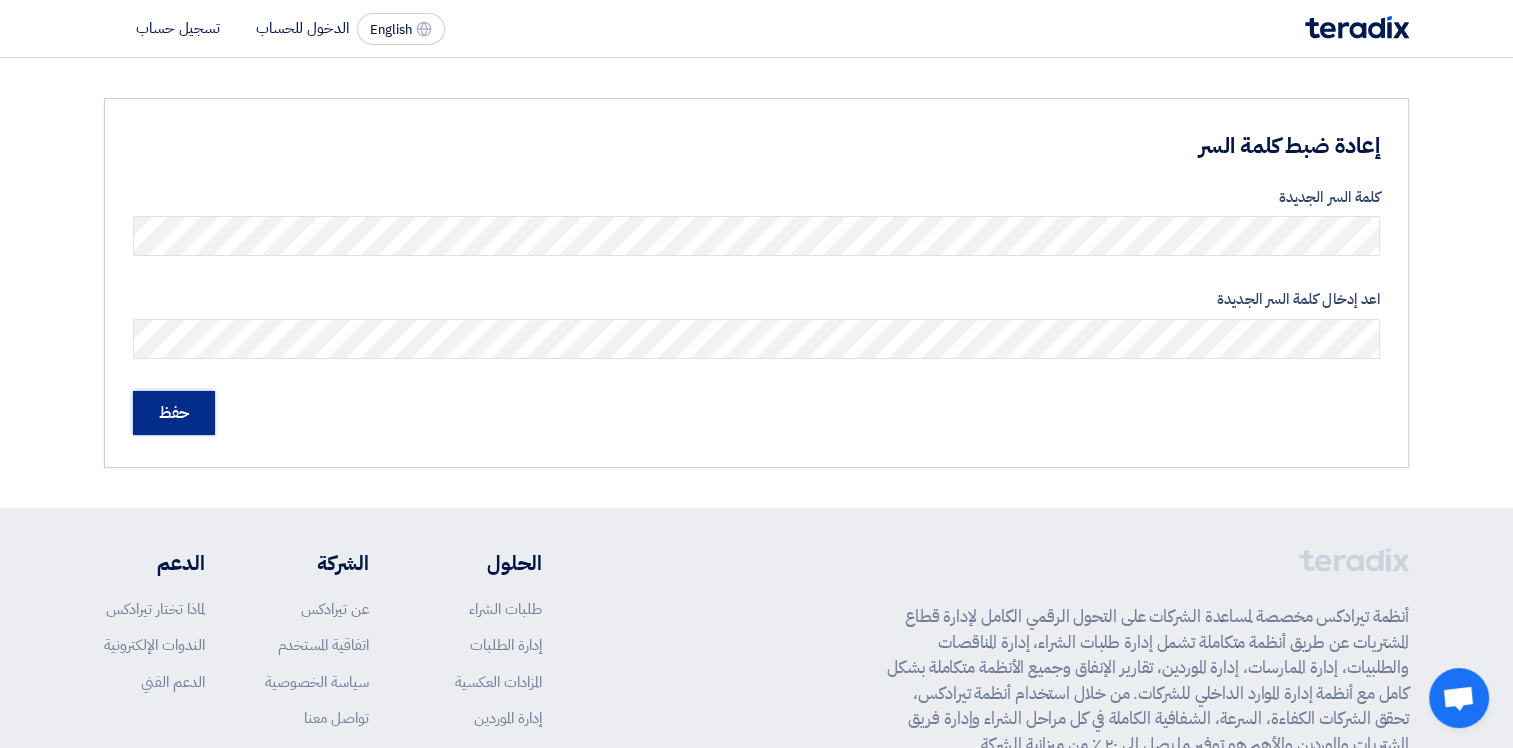click on "حفظ" 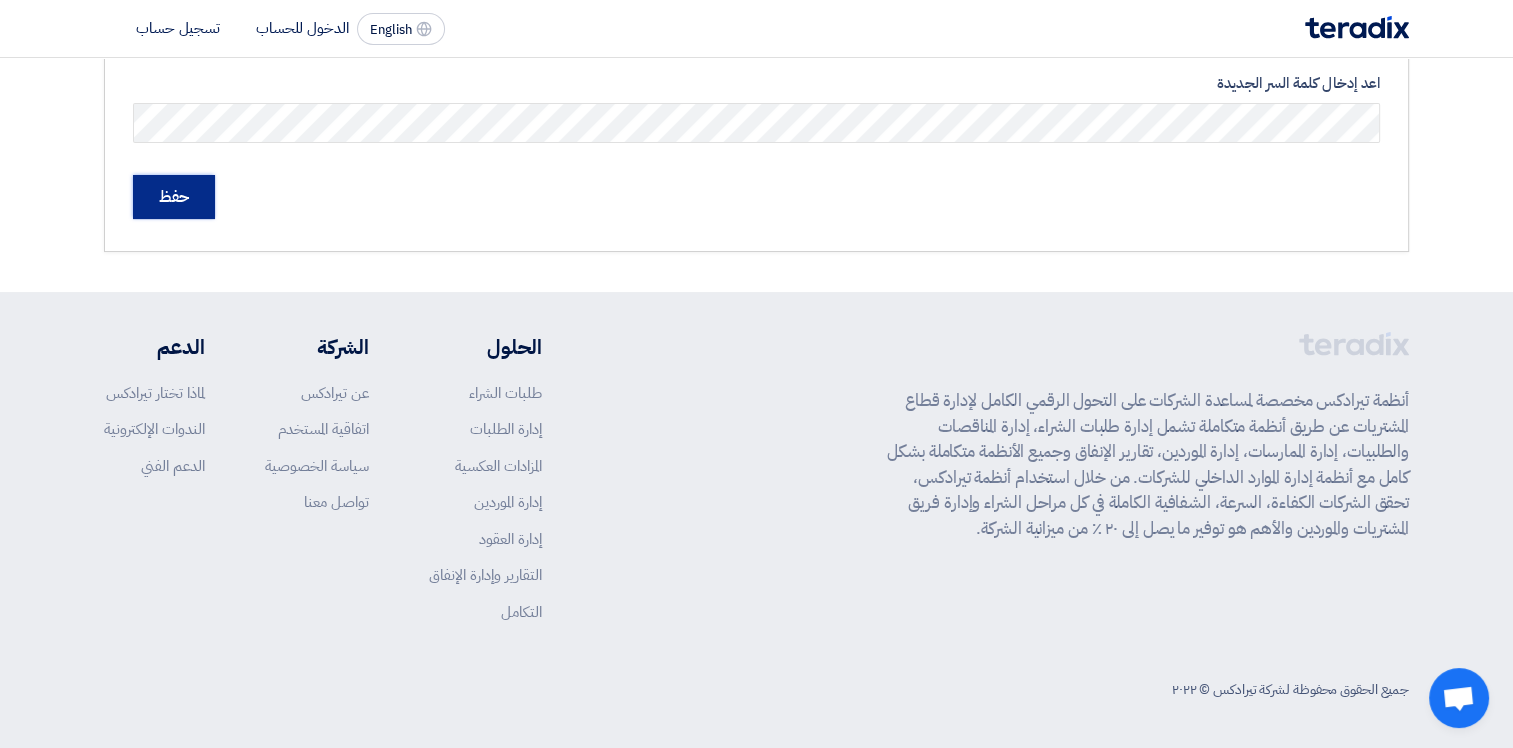 scroll, scrollTop: 0, scrollLeft: 0, axis: both 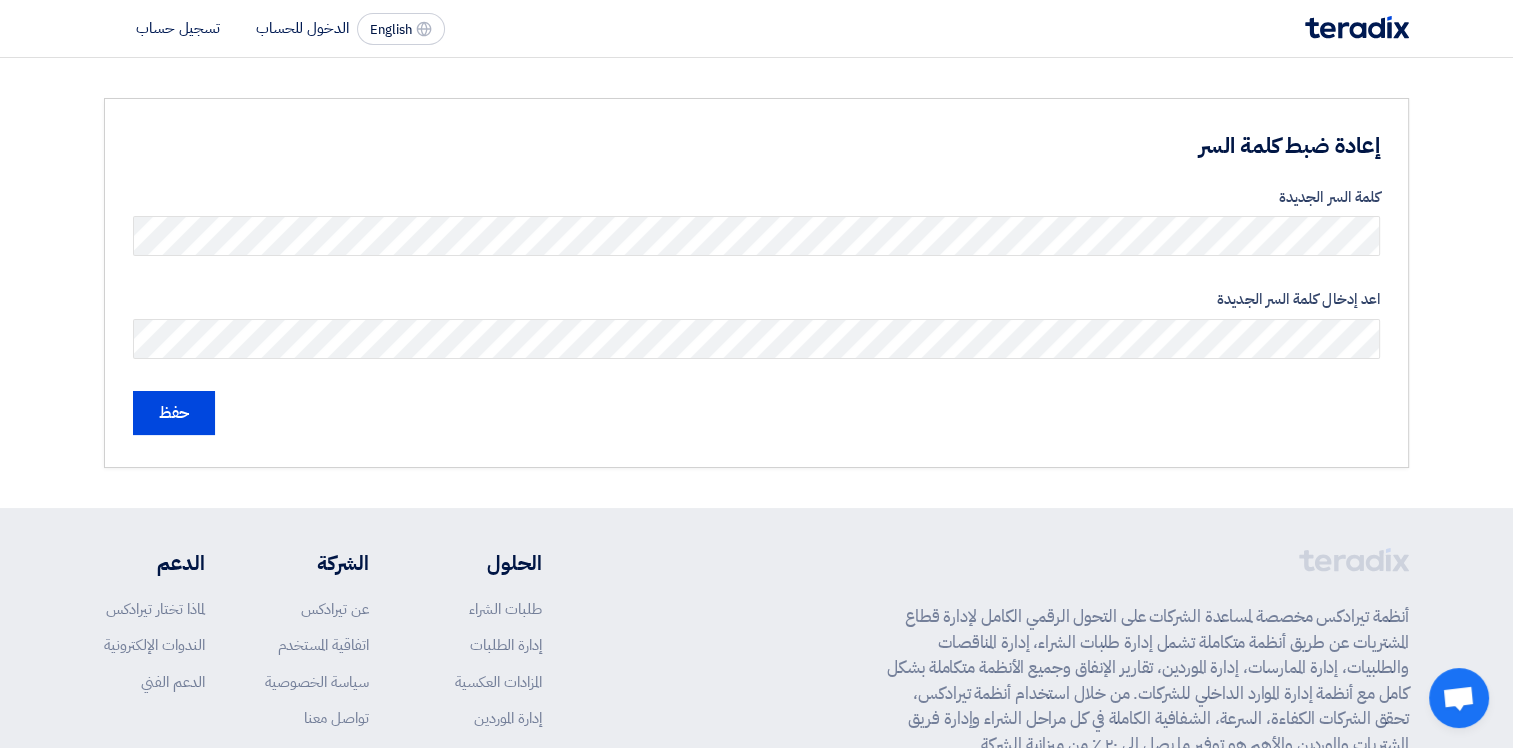 click on "الدخول للحساب" 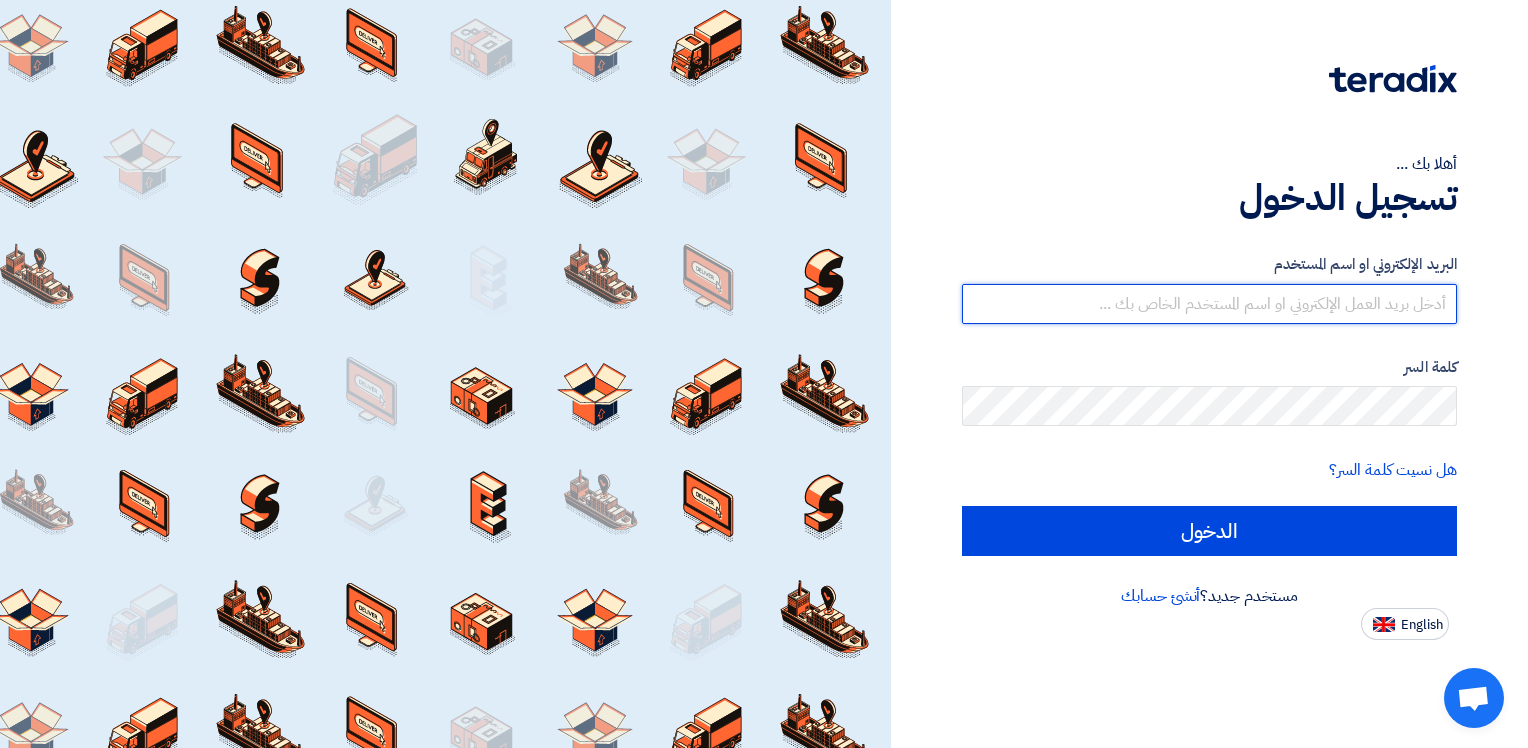 click at bounding box center [1209, 304] 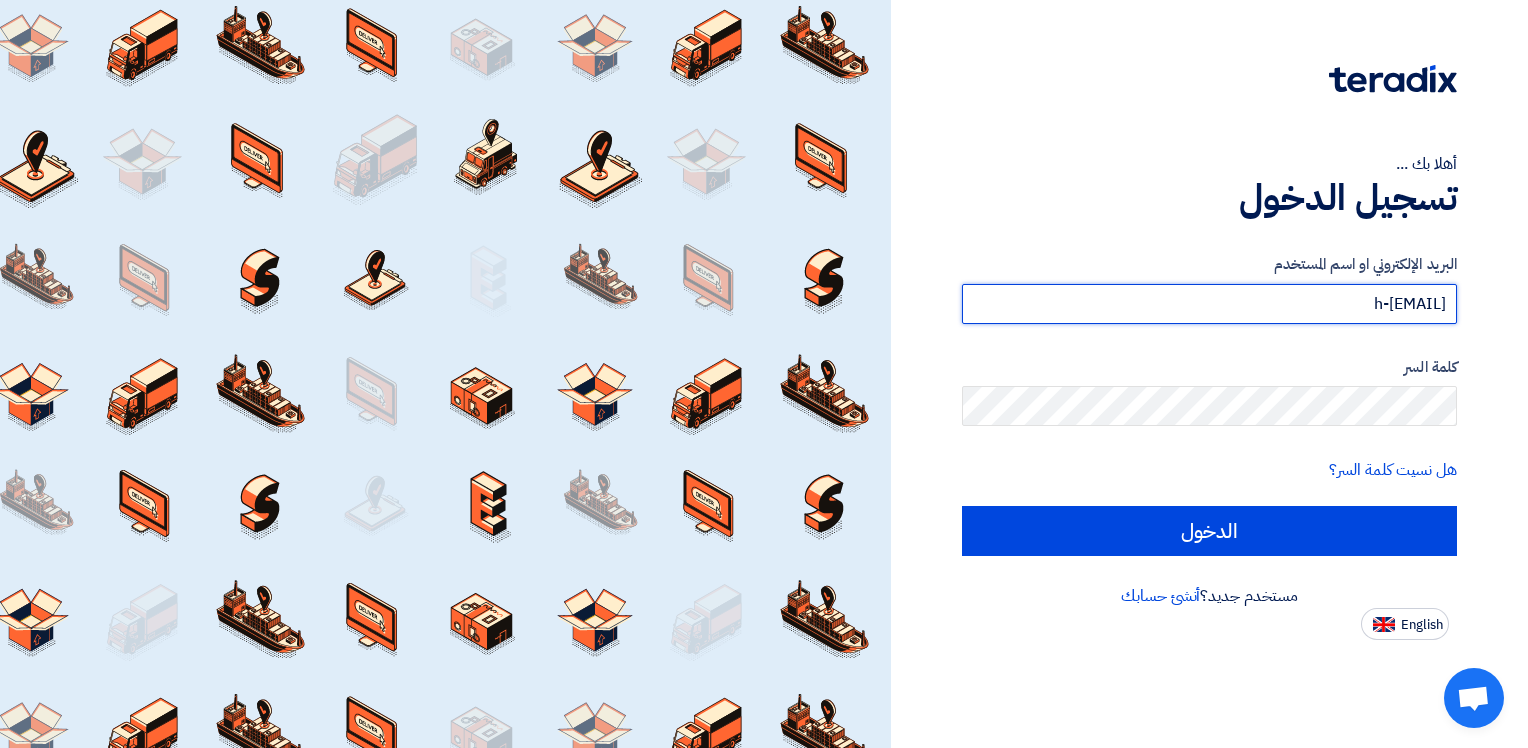 type on "h-[EMAIL]" 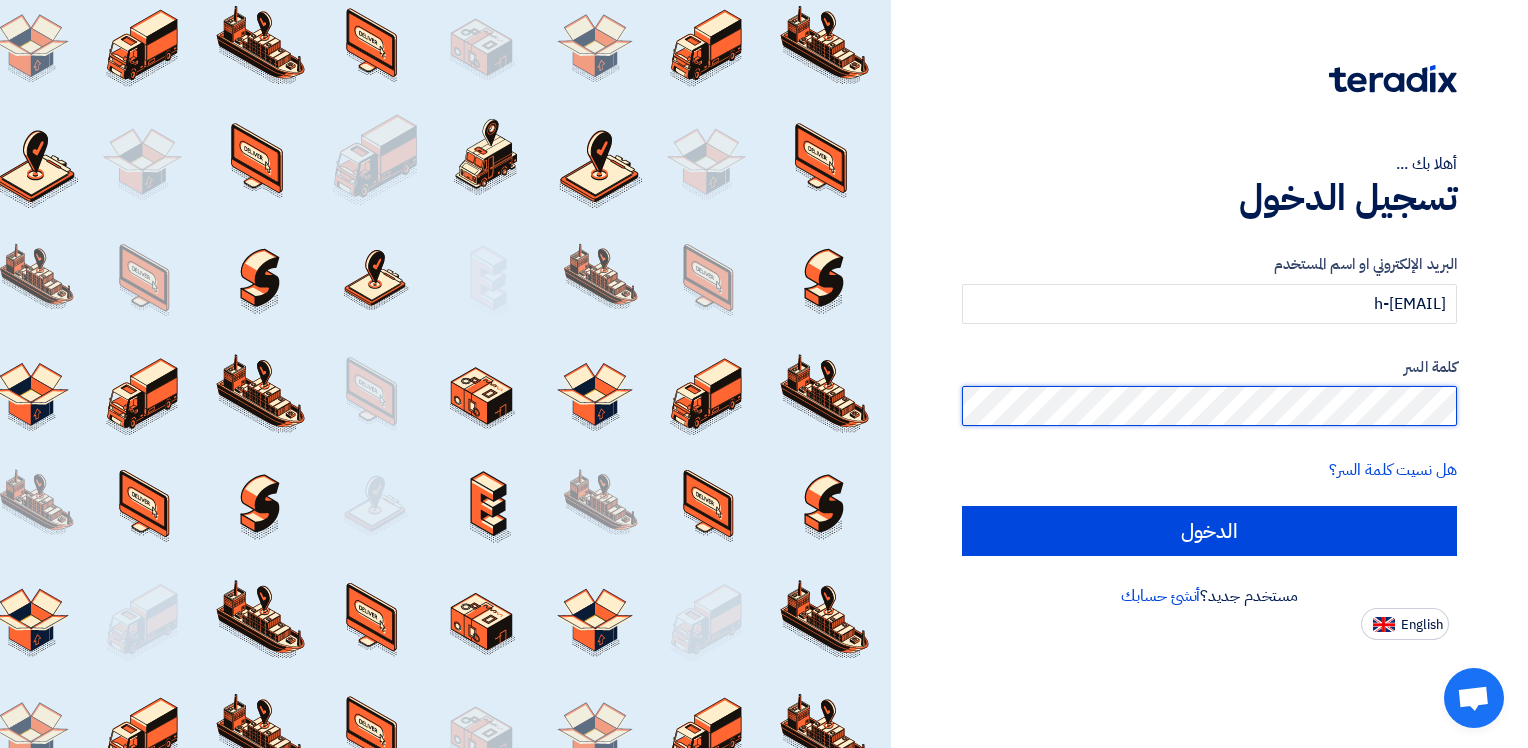 click on "الدخول" 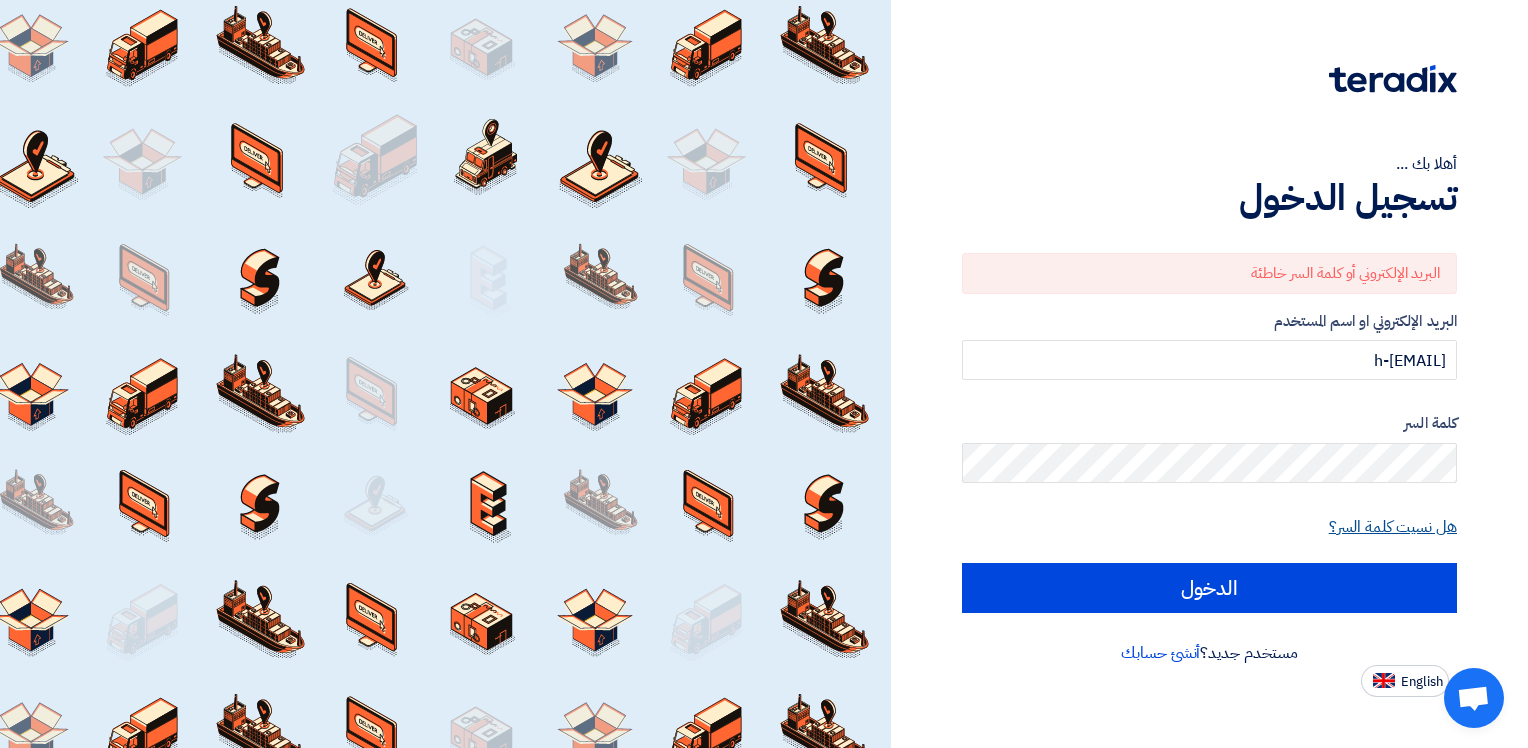 click on "هل نسيت كلمة السر؟" 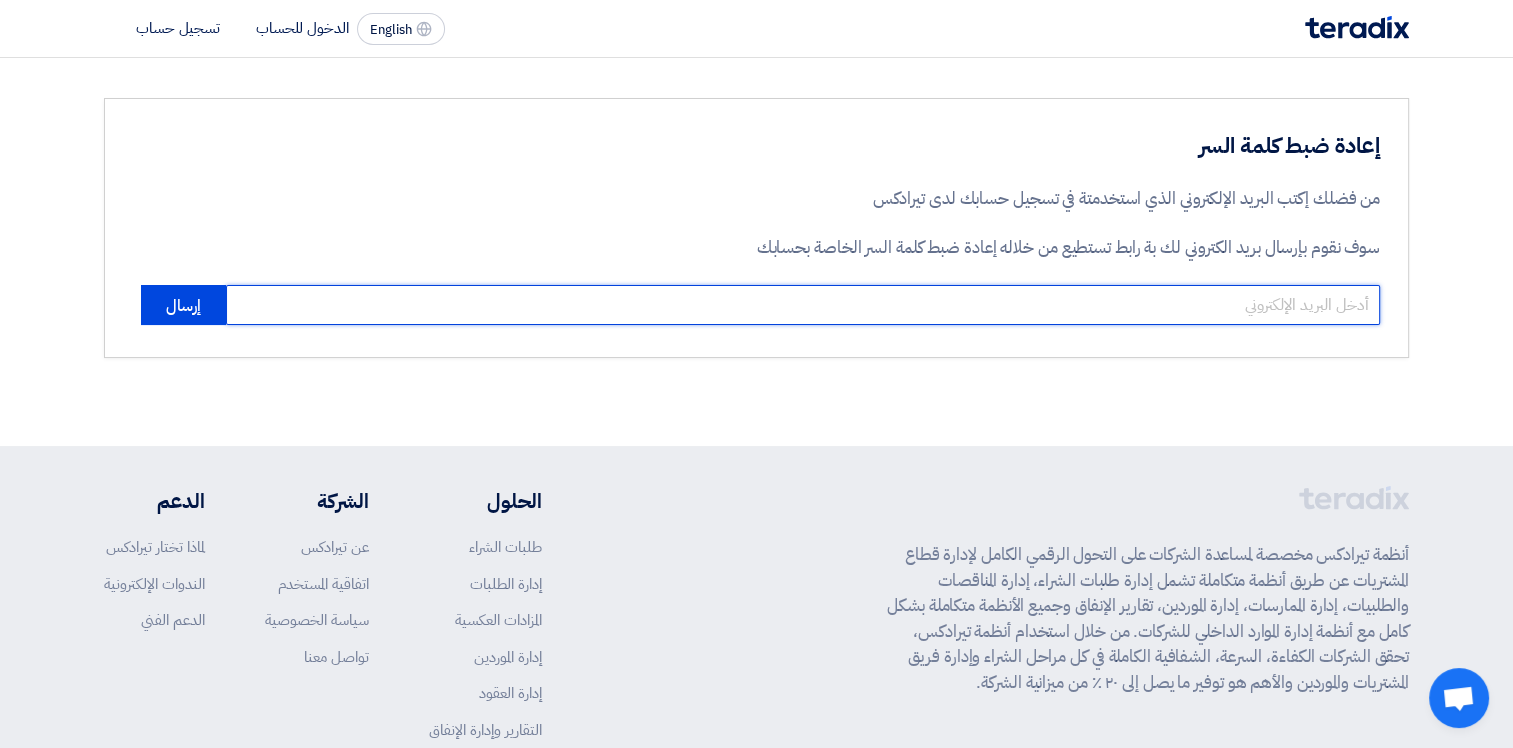 click at bounding box center [803, 305] 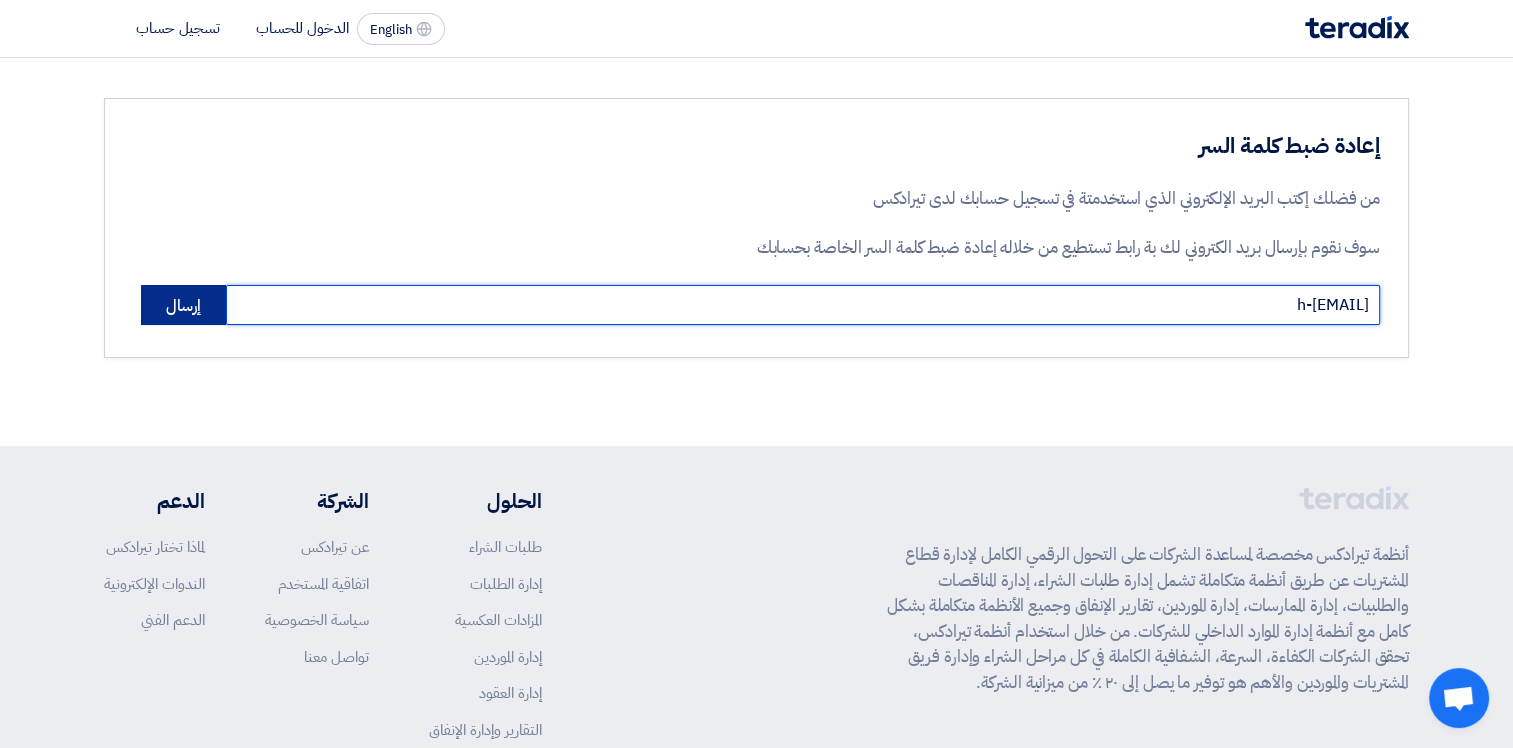 type on "h-[EMAIL]" 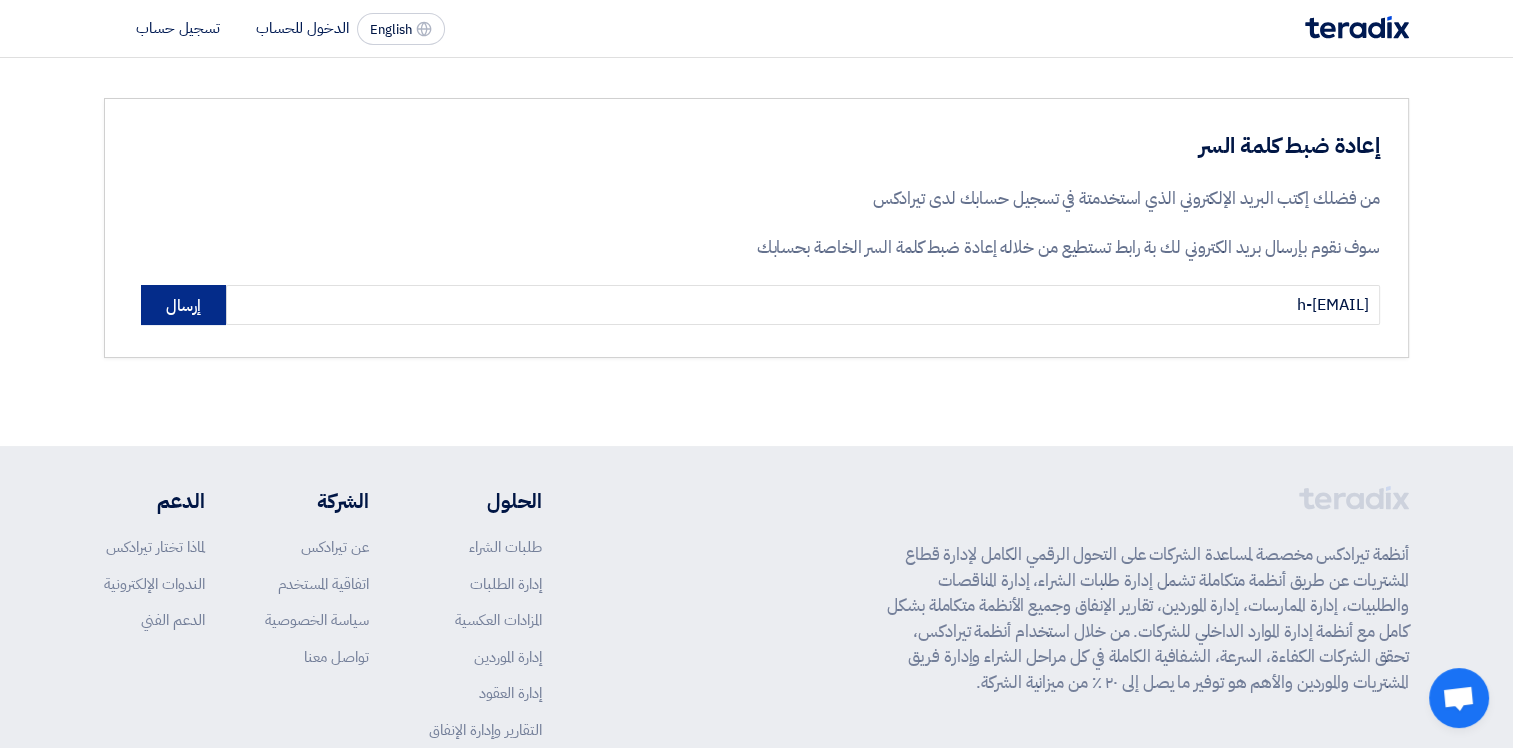 click on "إرسال" 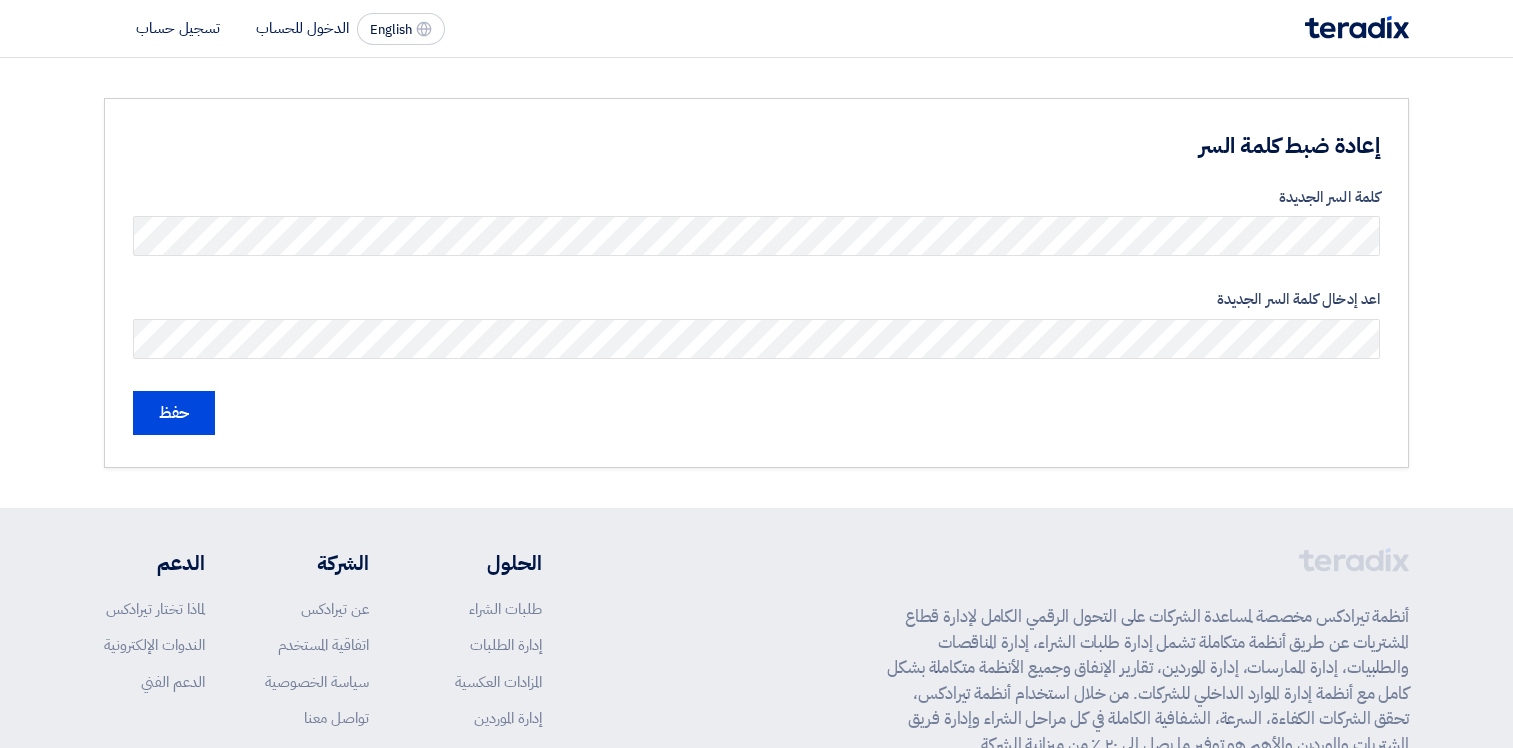 scroll, scrollTop: 0, scrollLeft: 0, axis: both 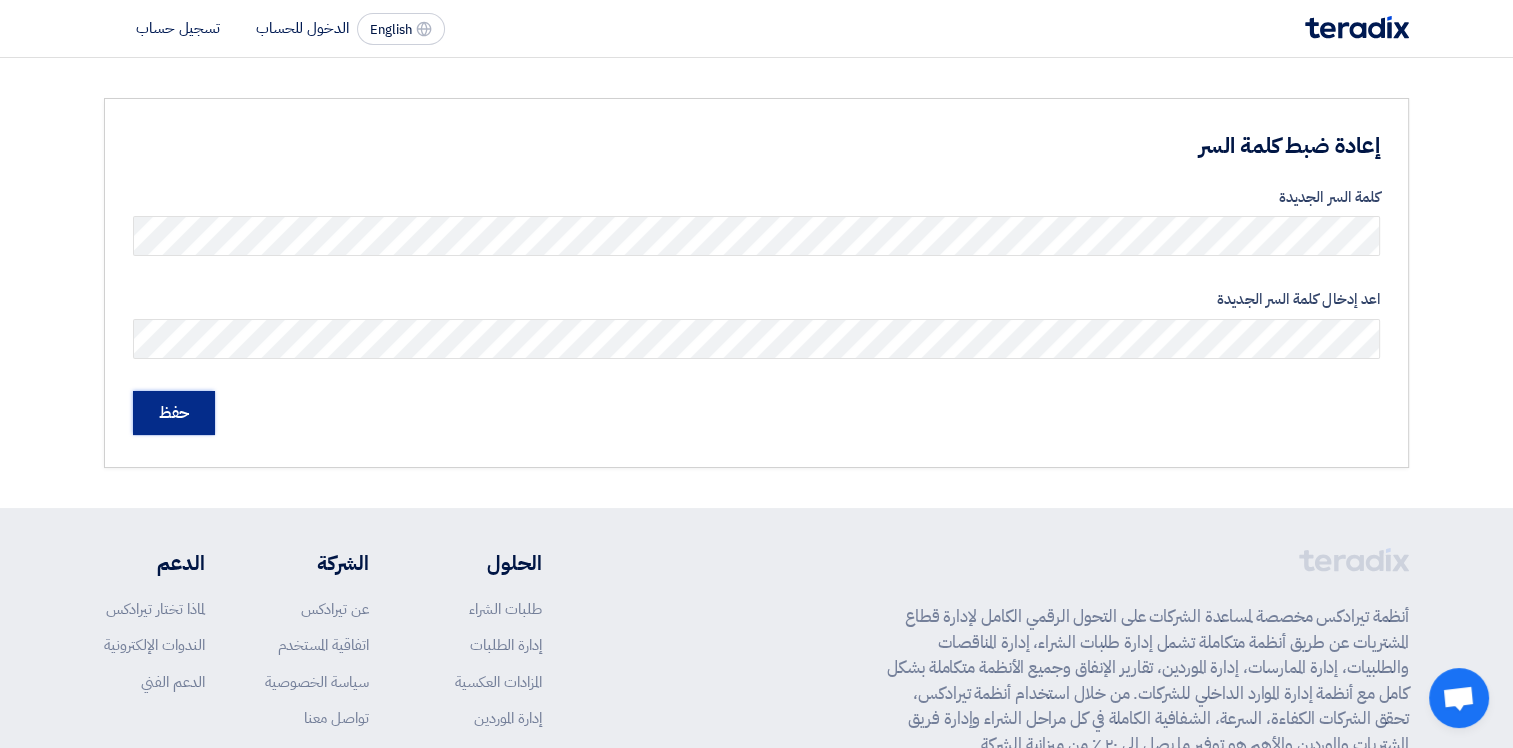 click on "حفظ" 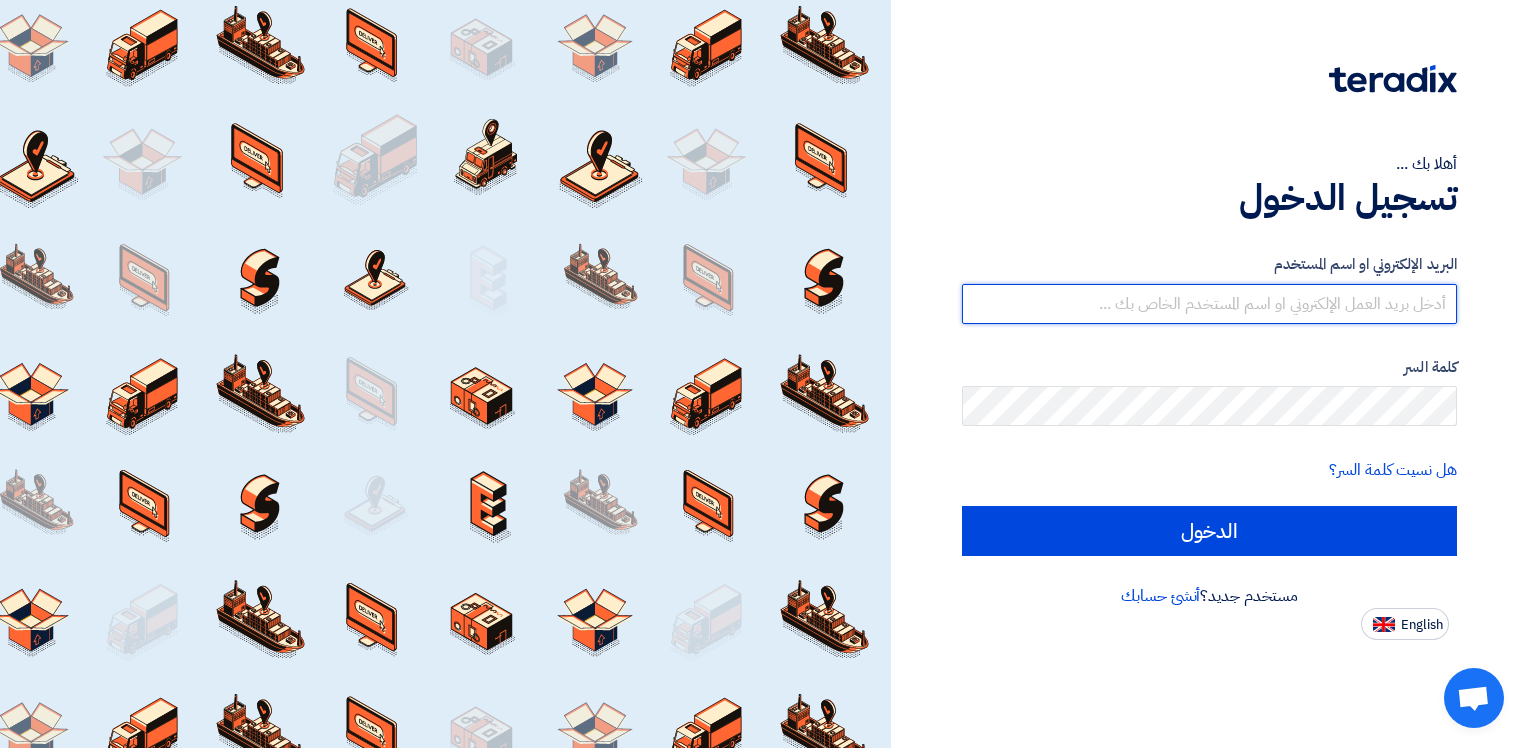 click at bounding box center (1209, 304) 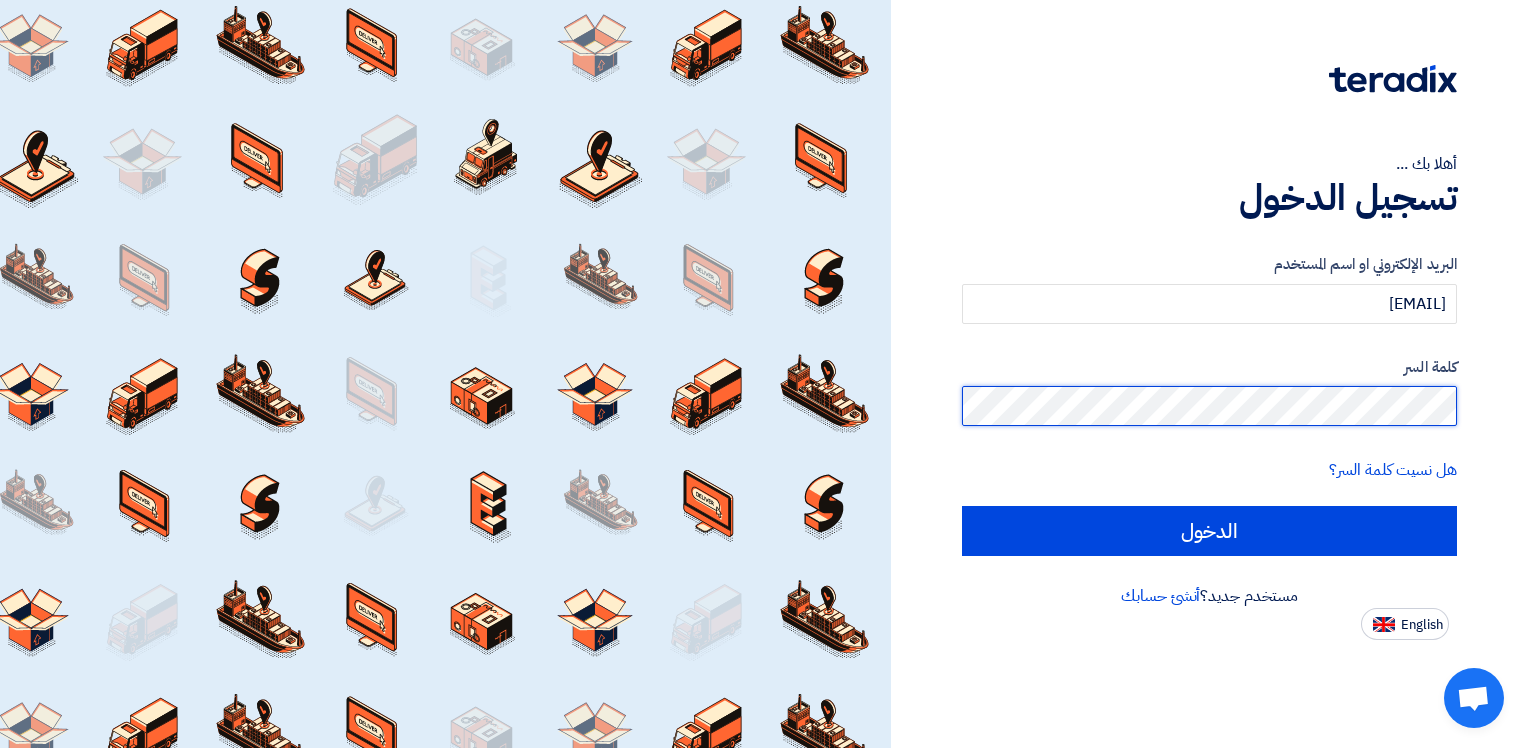 click on "الدخول" 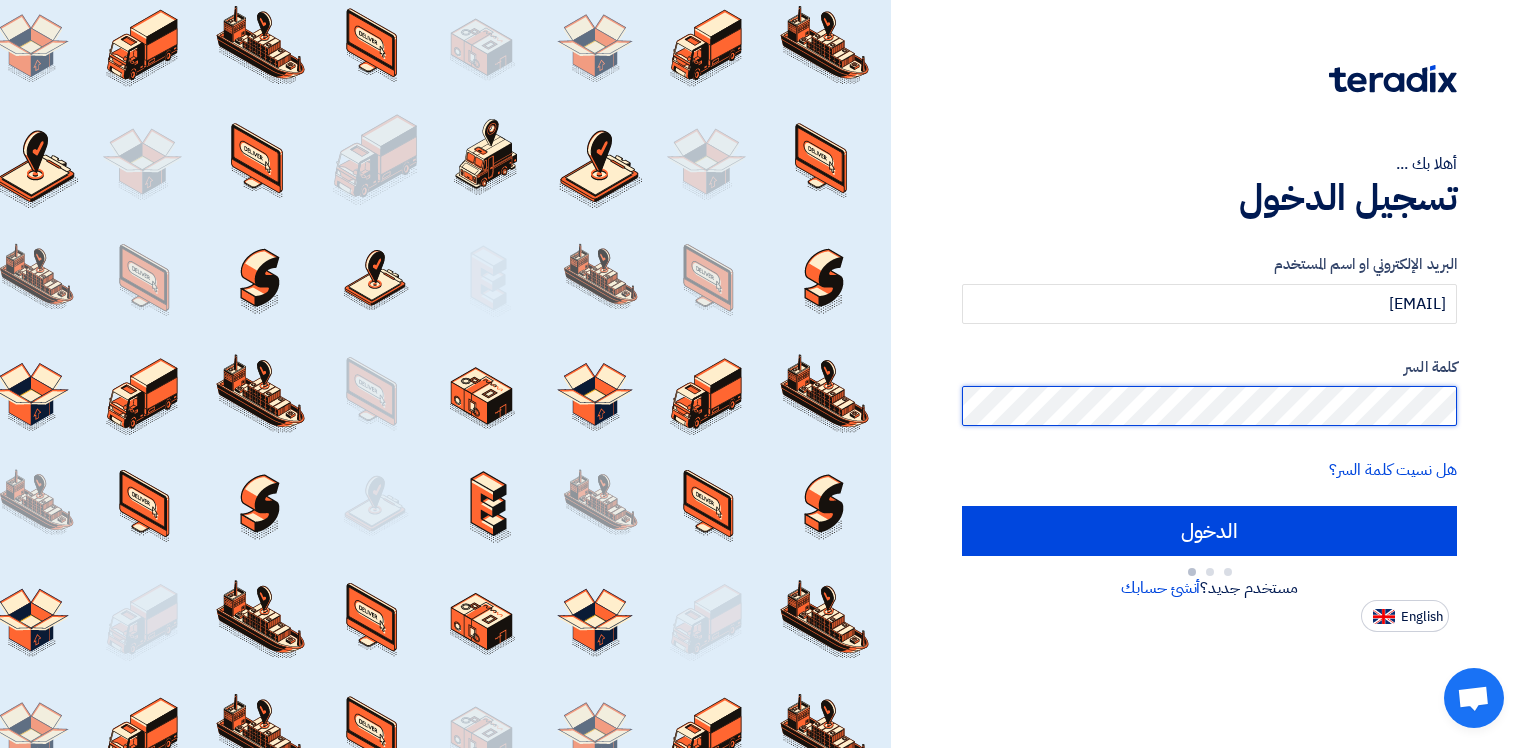 type on "Sign in" 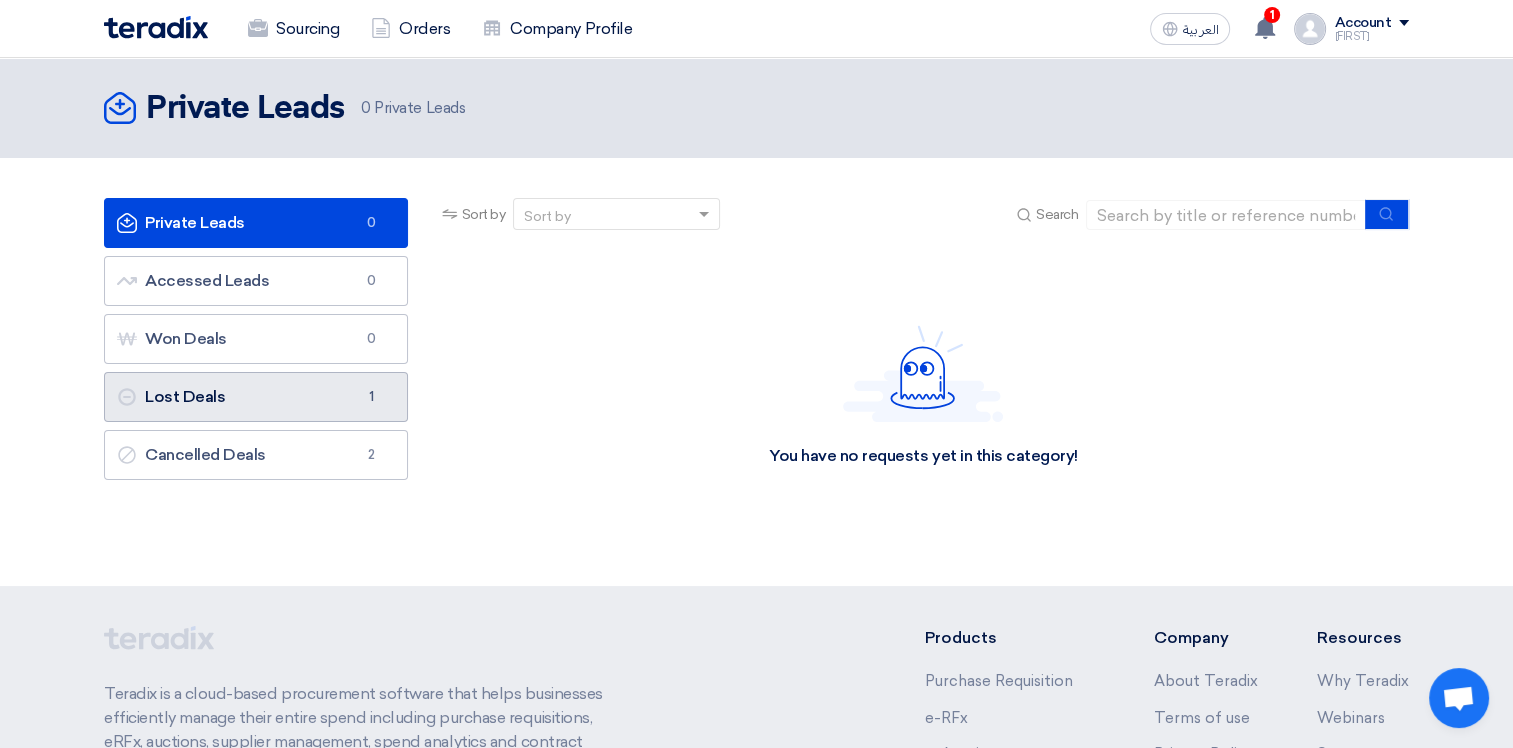 click on "Lost Deals
Lost Deals
1" 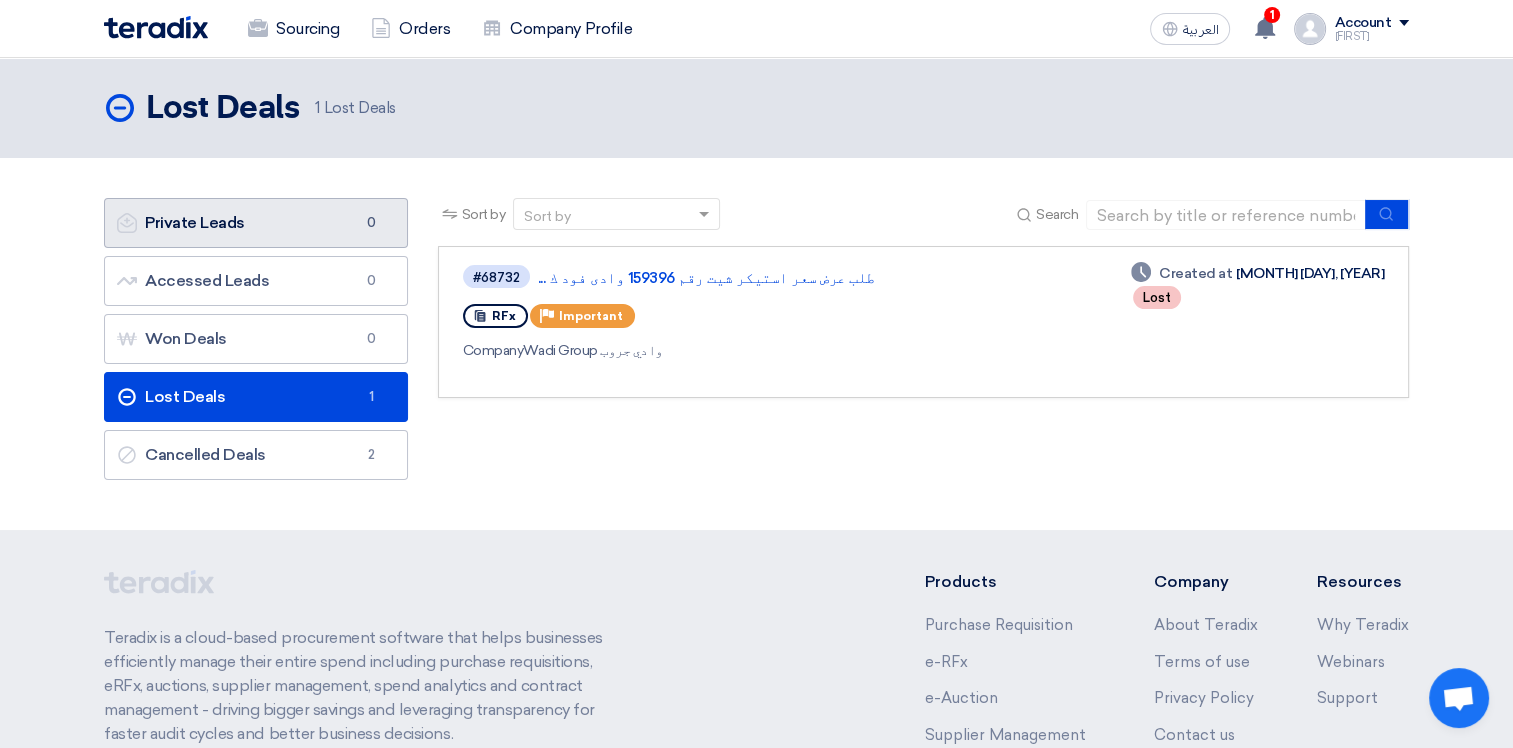 click on "Private Leads
Private Leads
0" 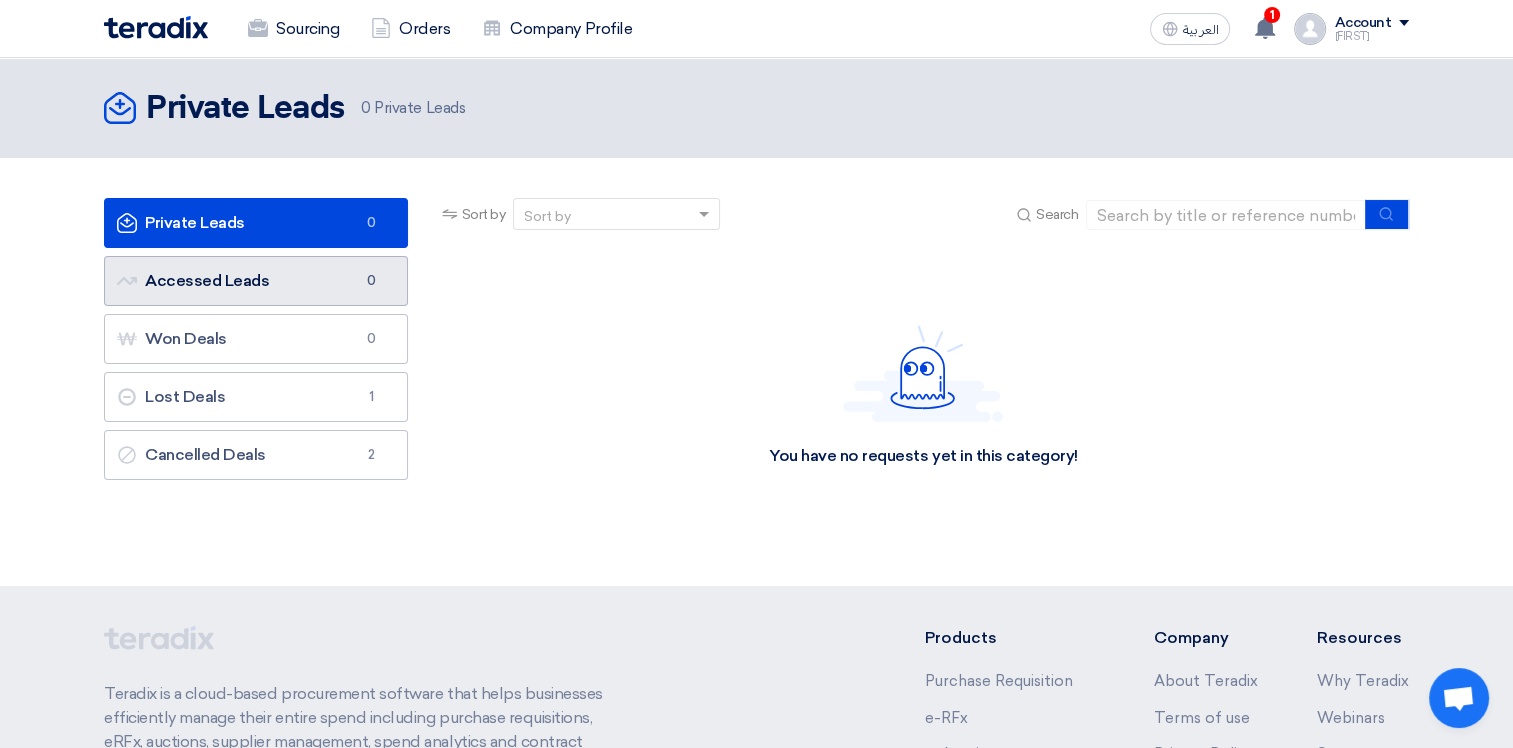 click on "Accessed Leads
Accessed Leads
0" 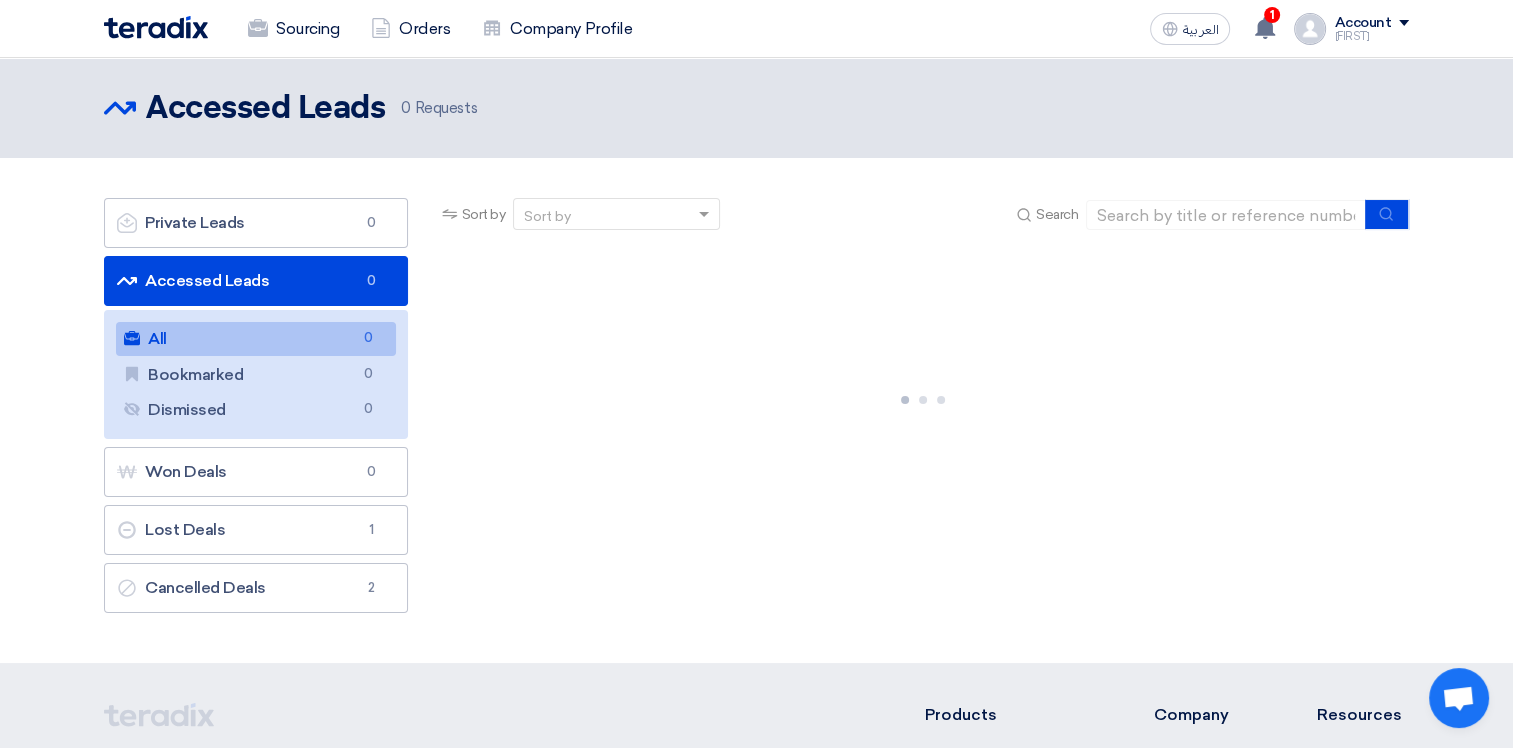 click on "Accessed Leads
Accessed Leads
0" 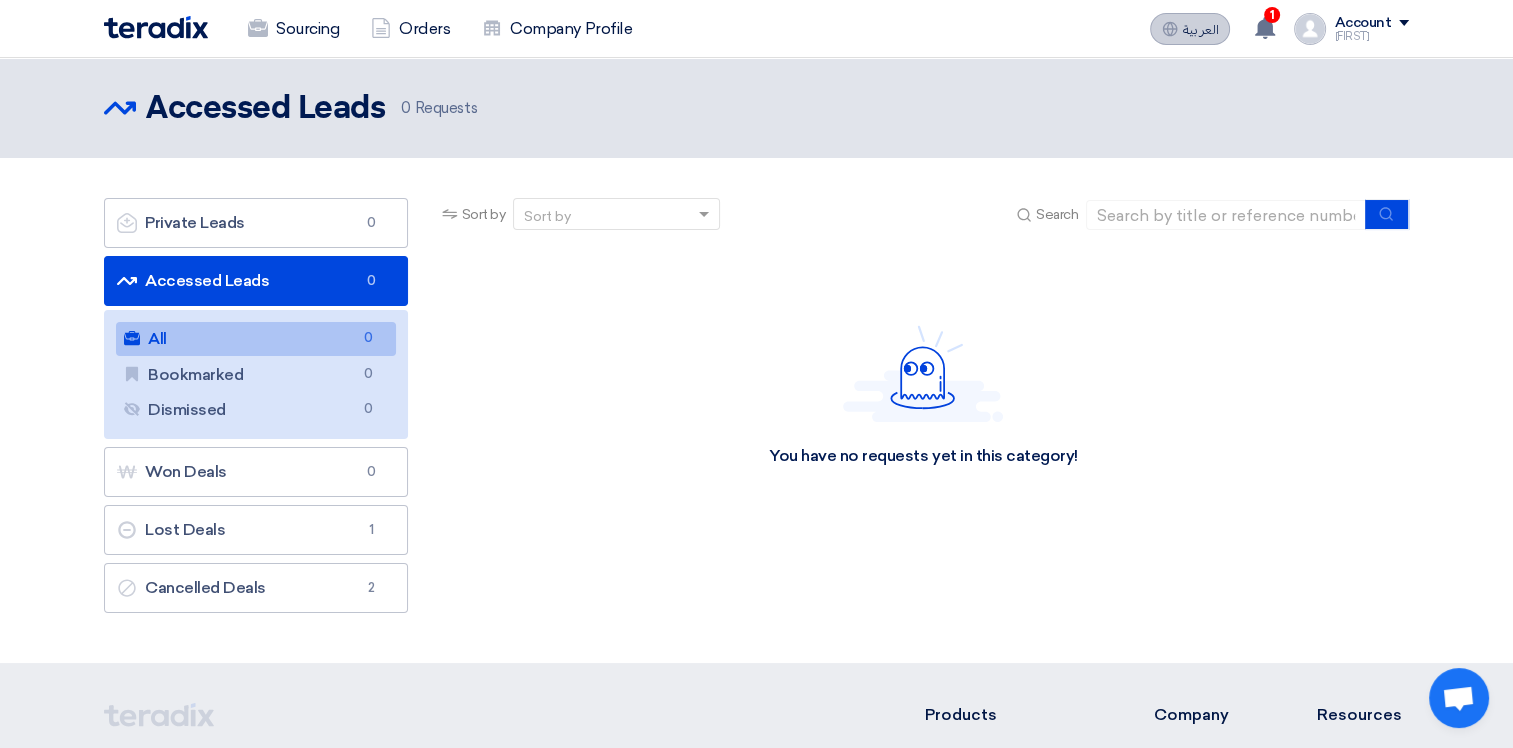 click 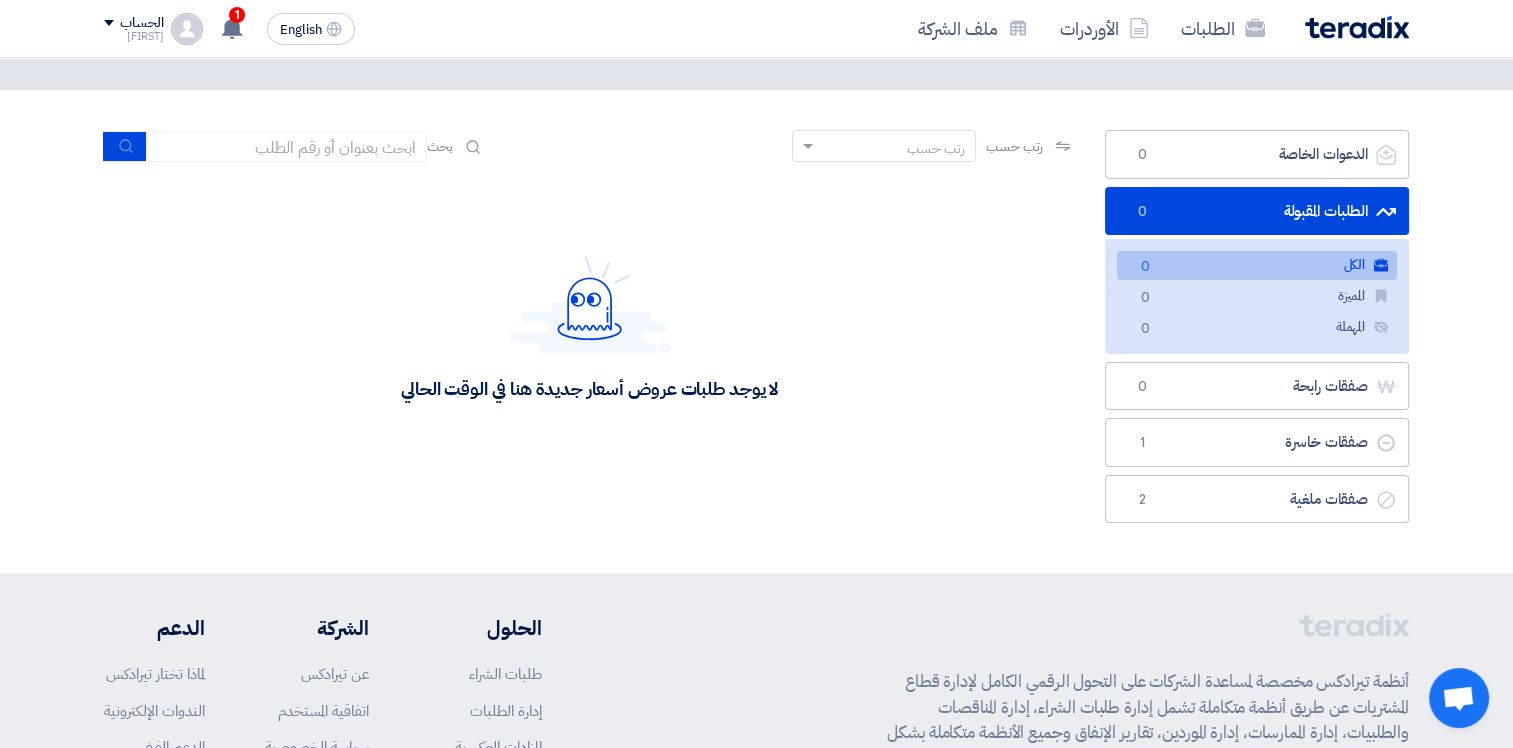 scroll, scrollTop: 0, scrollLeft: 0, axis: both 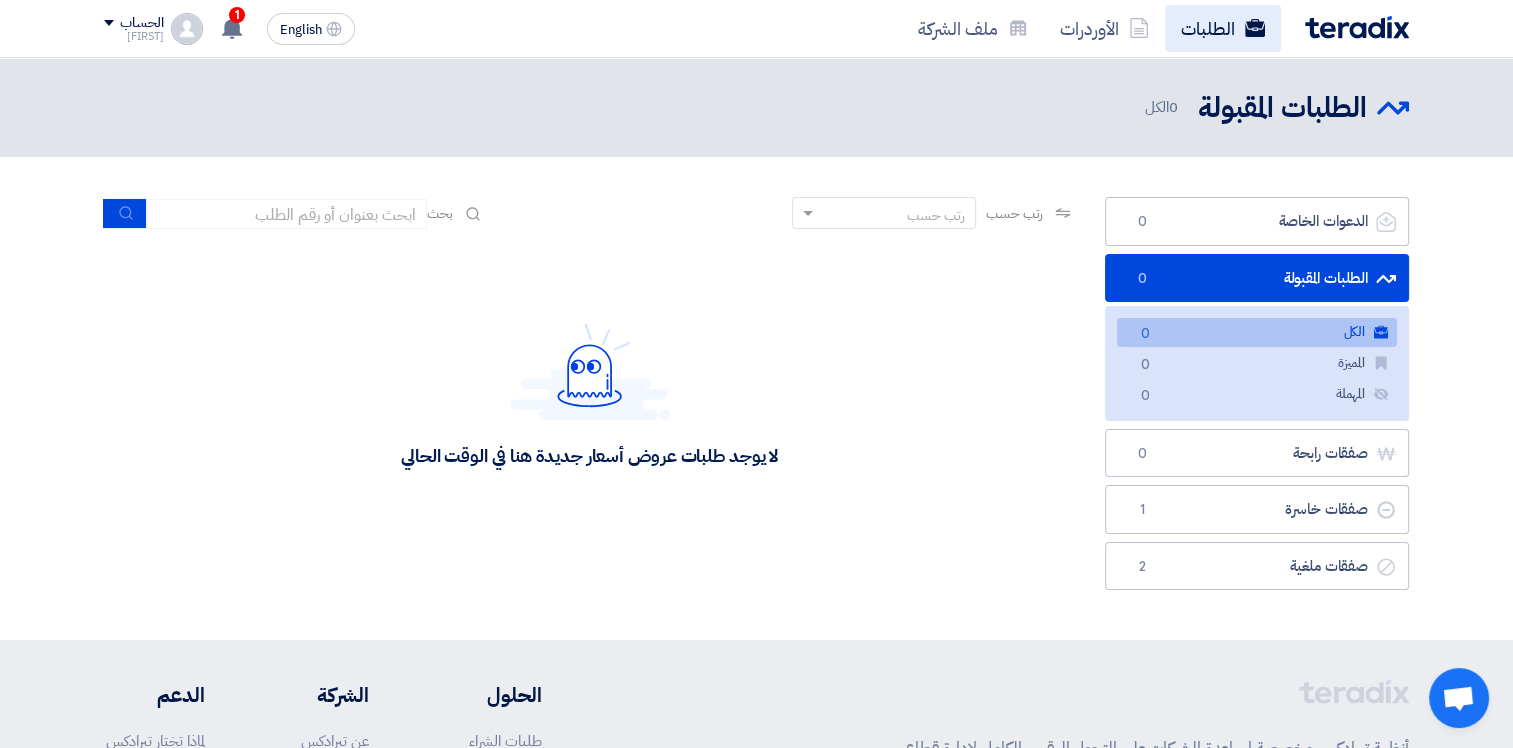 click on "الطلبات" 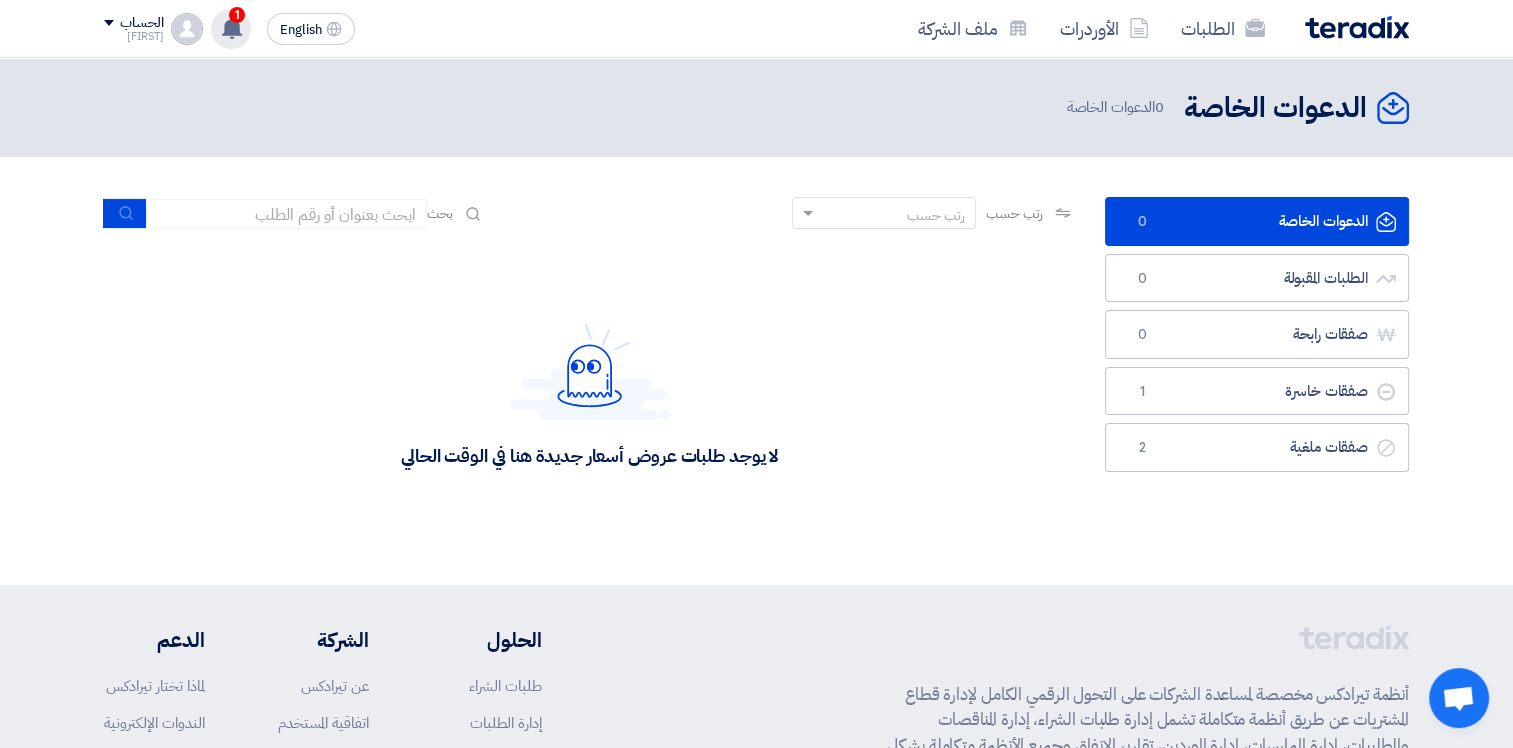 click 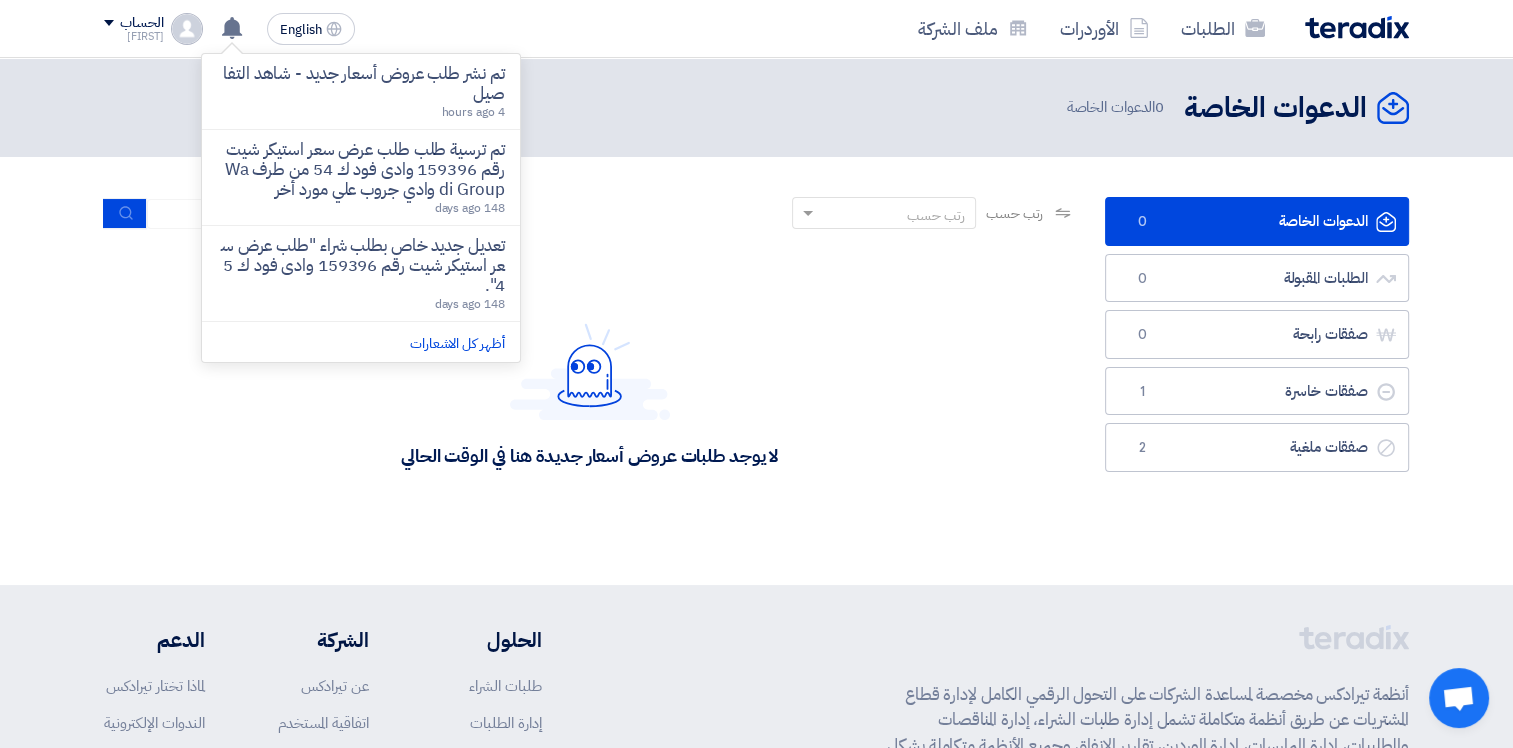 click on "تم نشر طلب عروض أسعار جديد - شاهد التفاصيل" 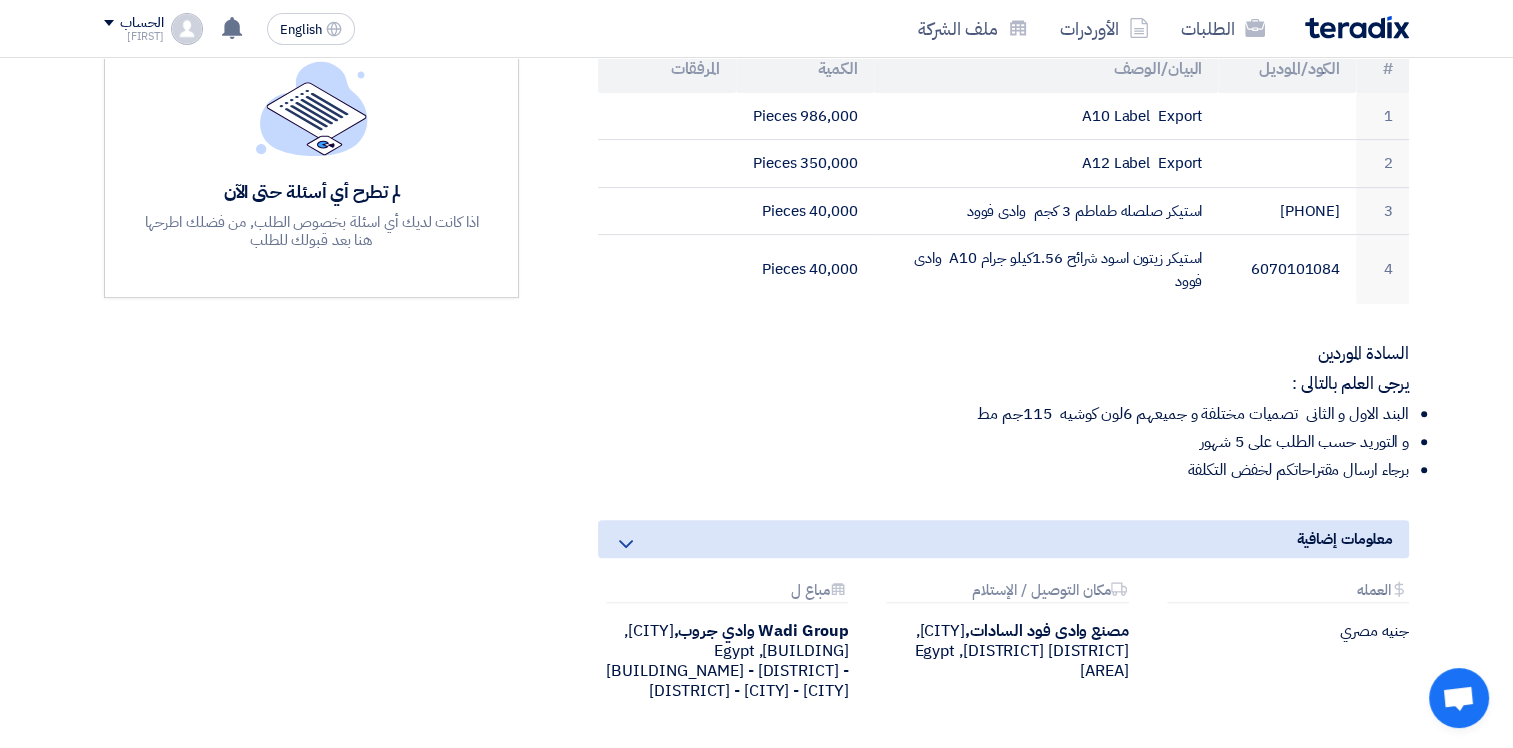 scroll, scrollTop: 700, scrollLeft: 0, axis: vertical 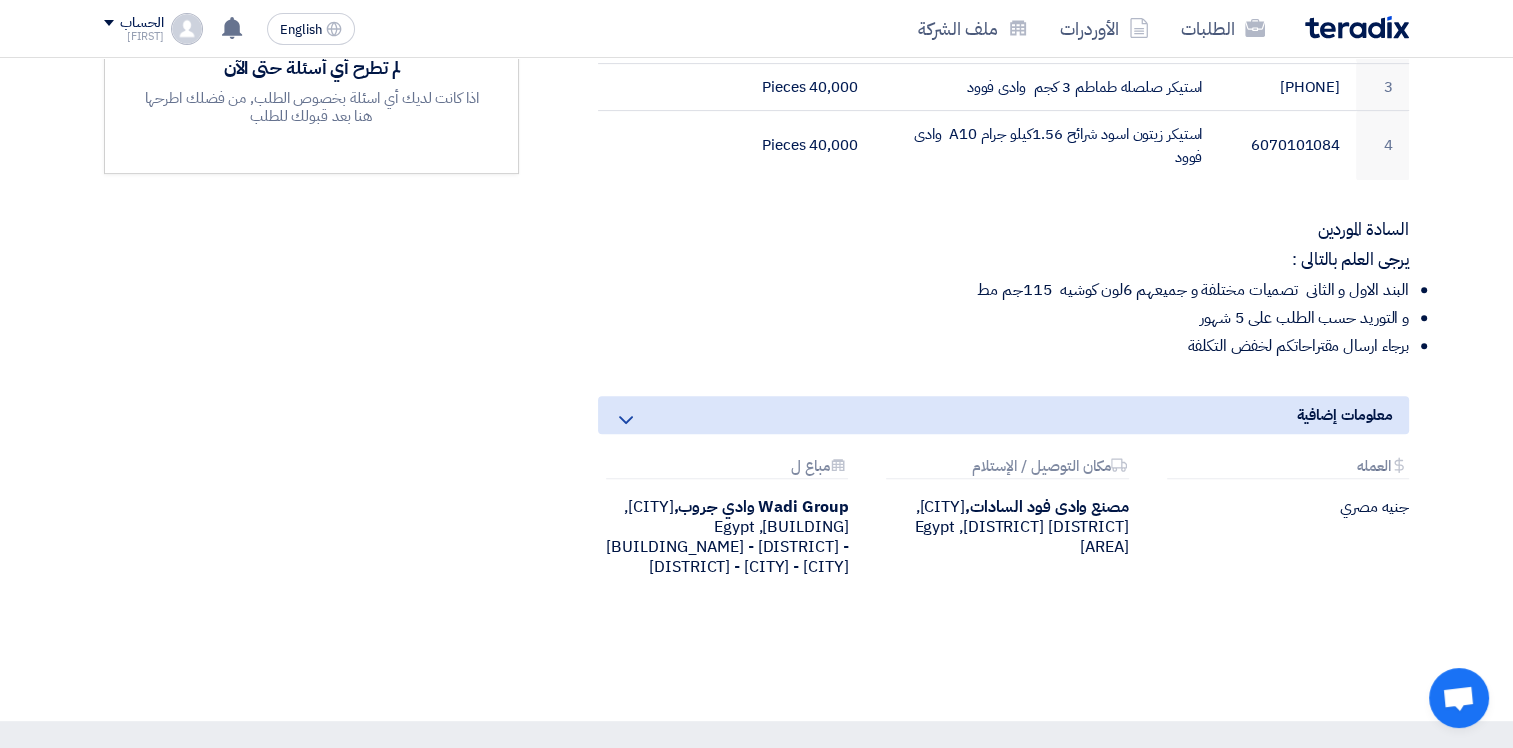 click 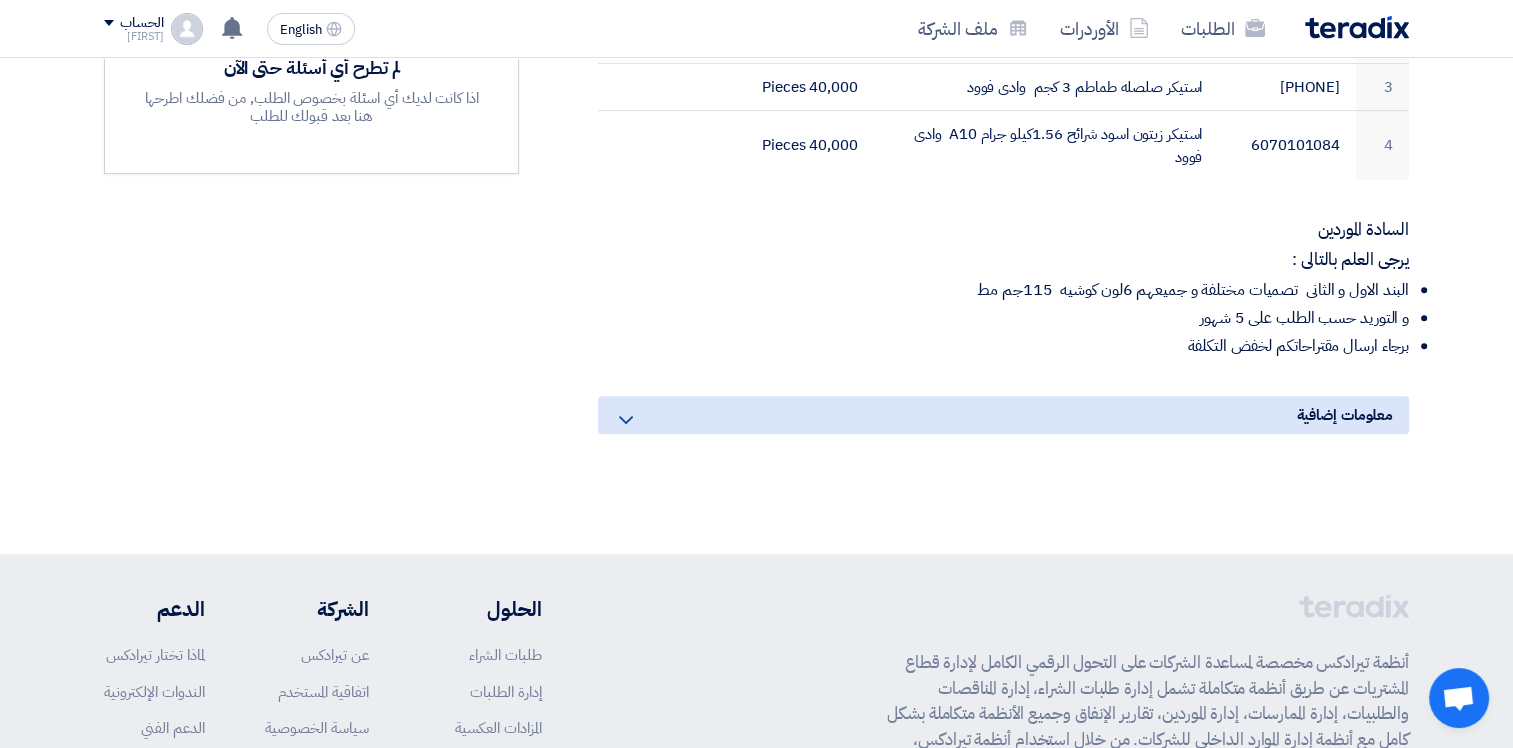 click 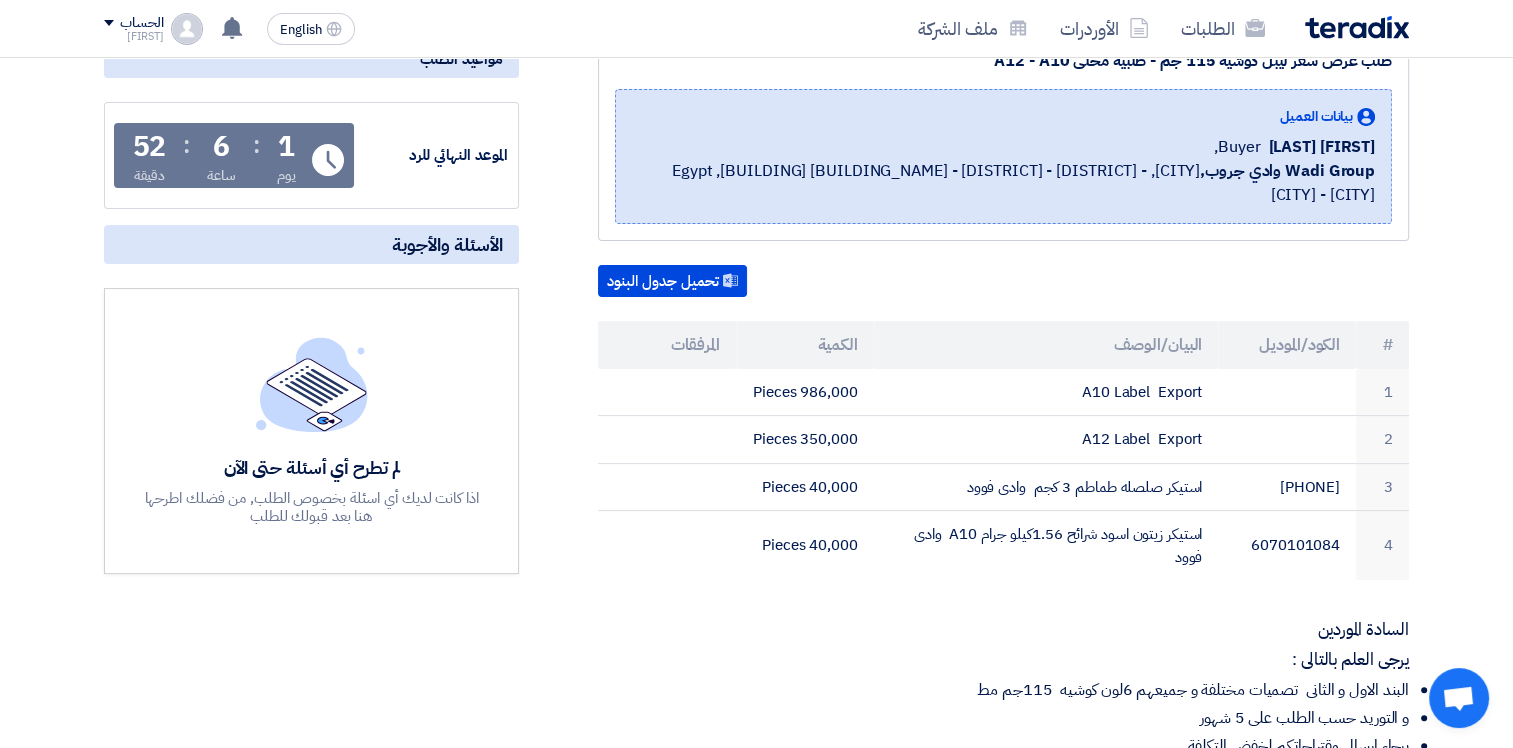 scroll, scrollTop: 400, scrollLeft: 0, axis: vertical 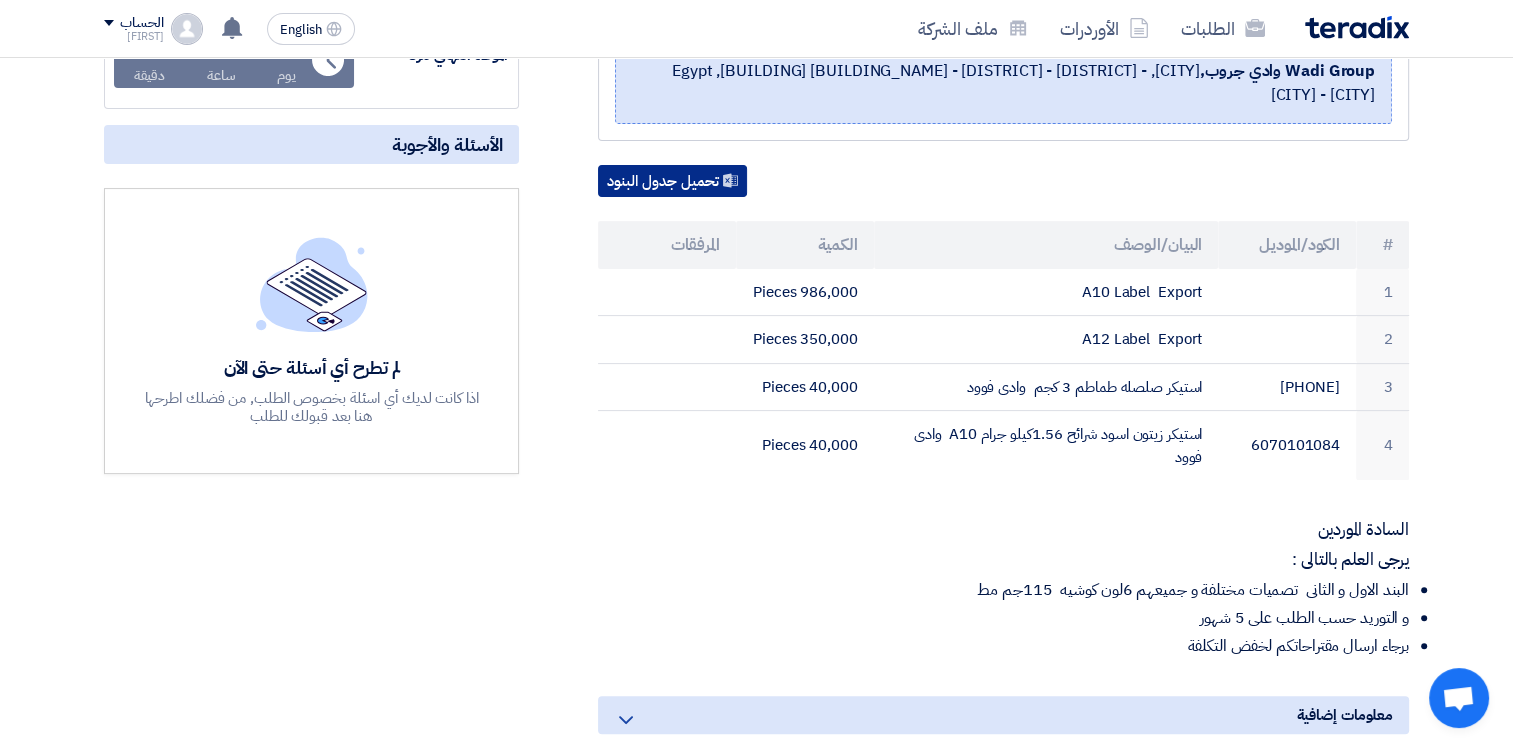 click on "تحميل جدول البنود" 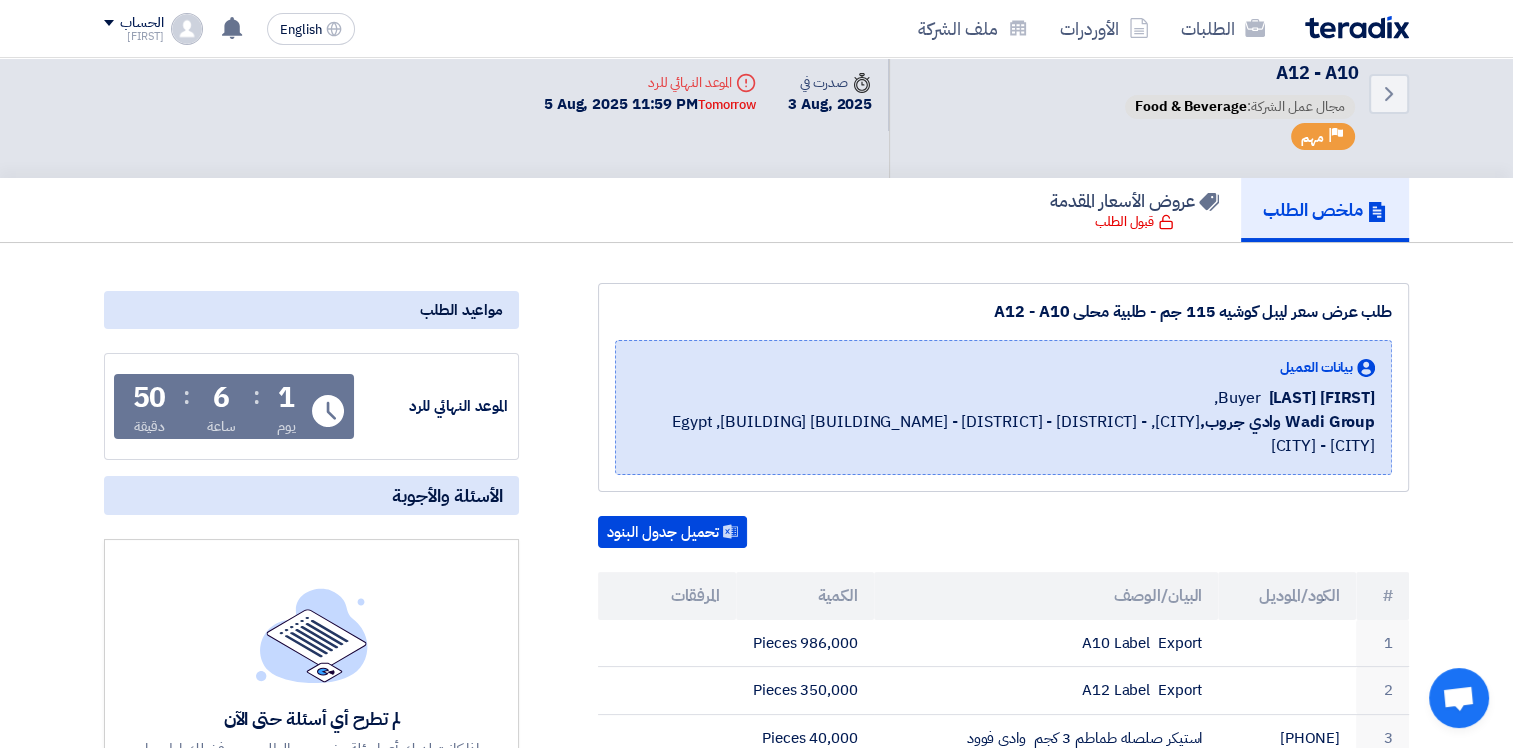 scroll, scrollTop: 0, scrollLeft: 0, axis: both 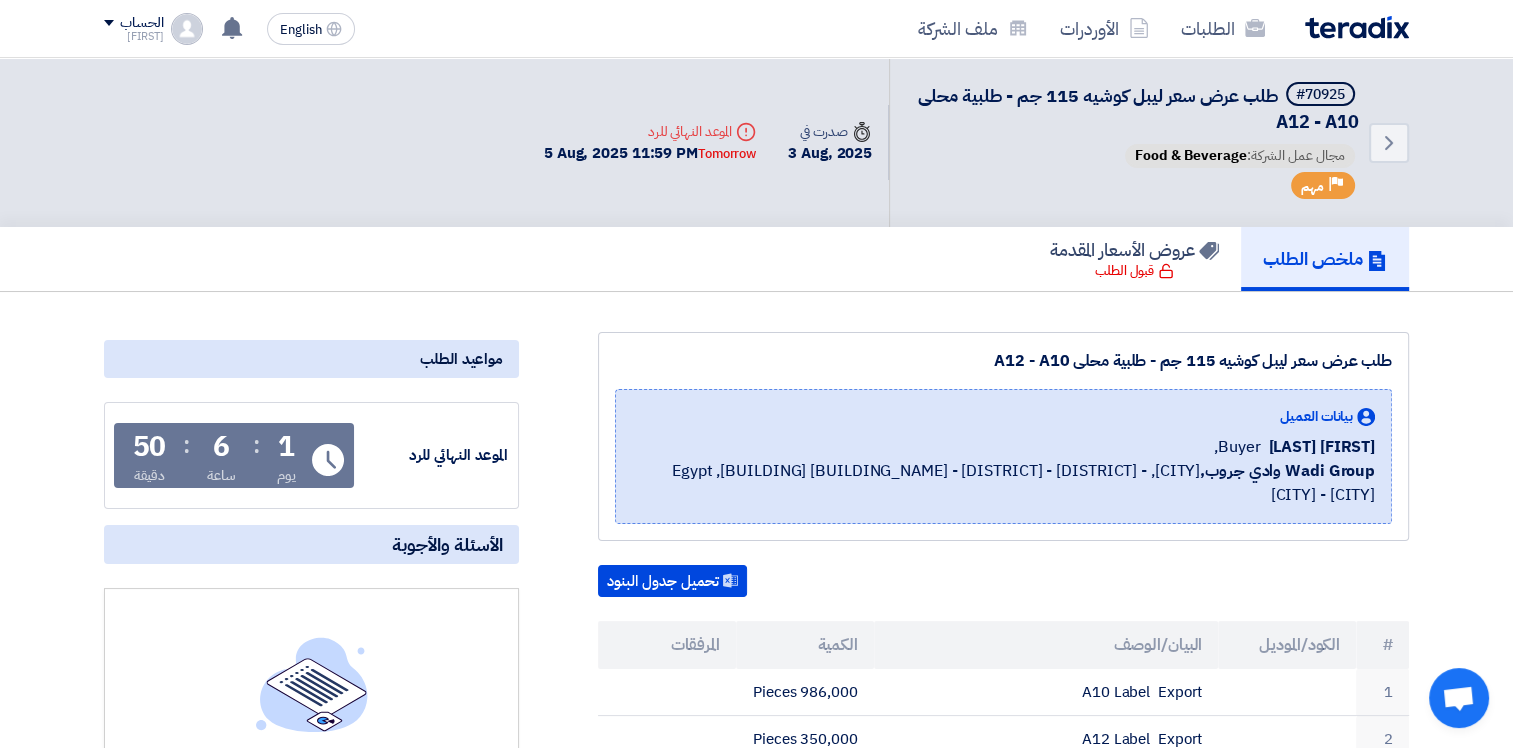 click on "الطلبات
الأوردرات
ملف الشركة
English
EN
تم نشر طلب عروض أسعار جديد - شاهد التفاصيل
4 hours ago" 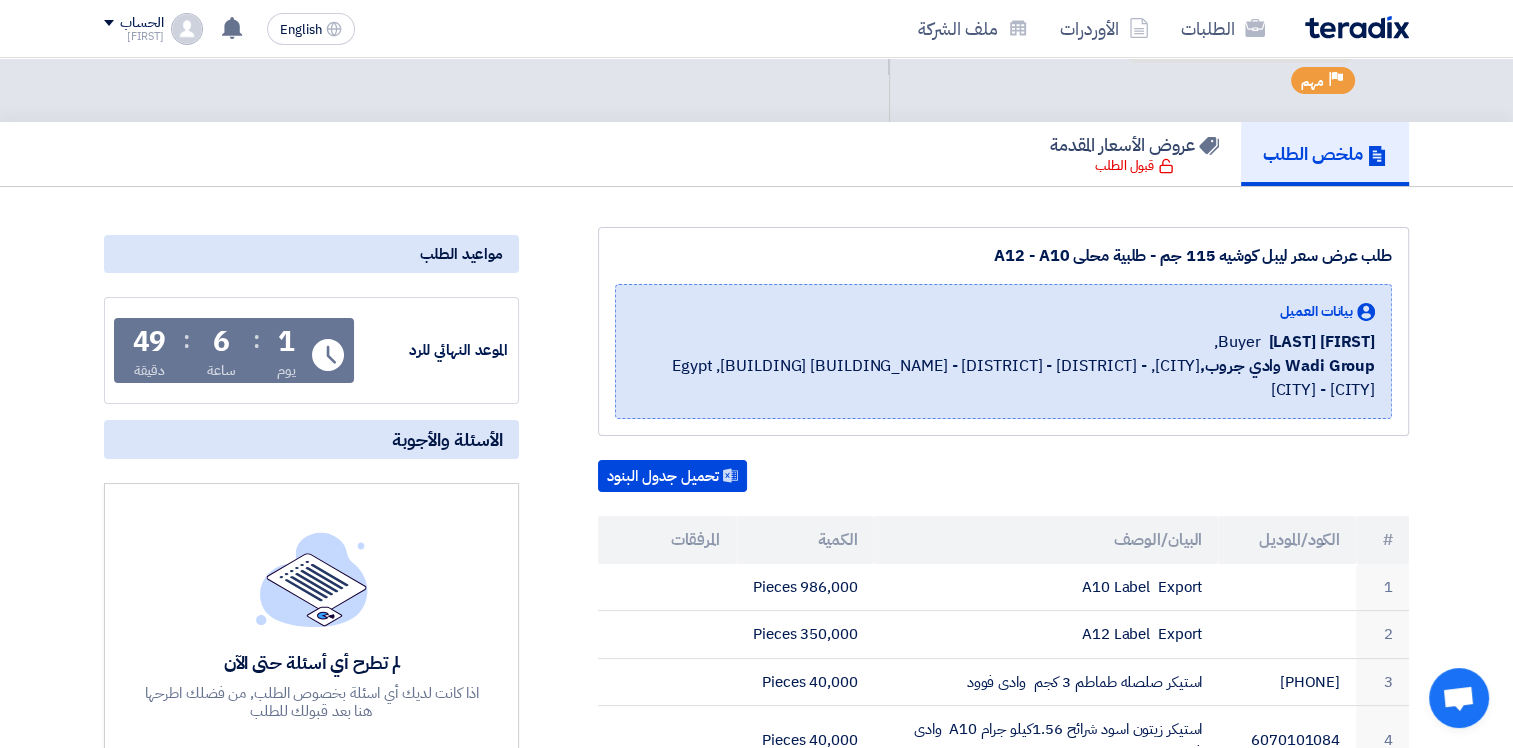 scroll, scrollTop: 83, scrollLeft: 0, axis: vertical 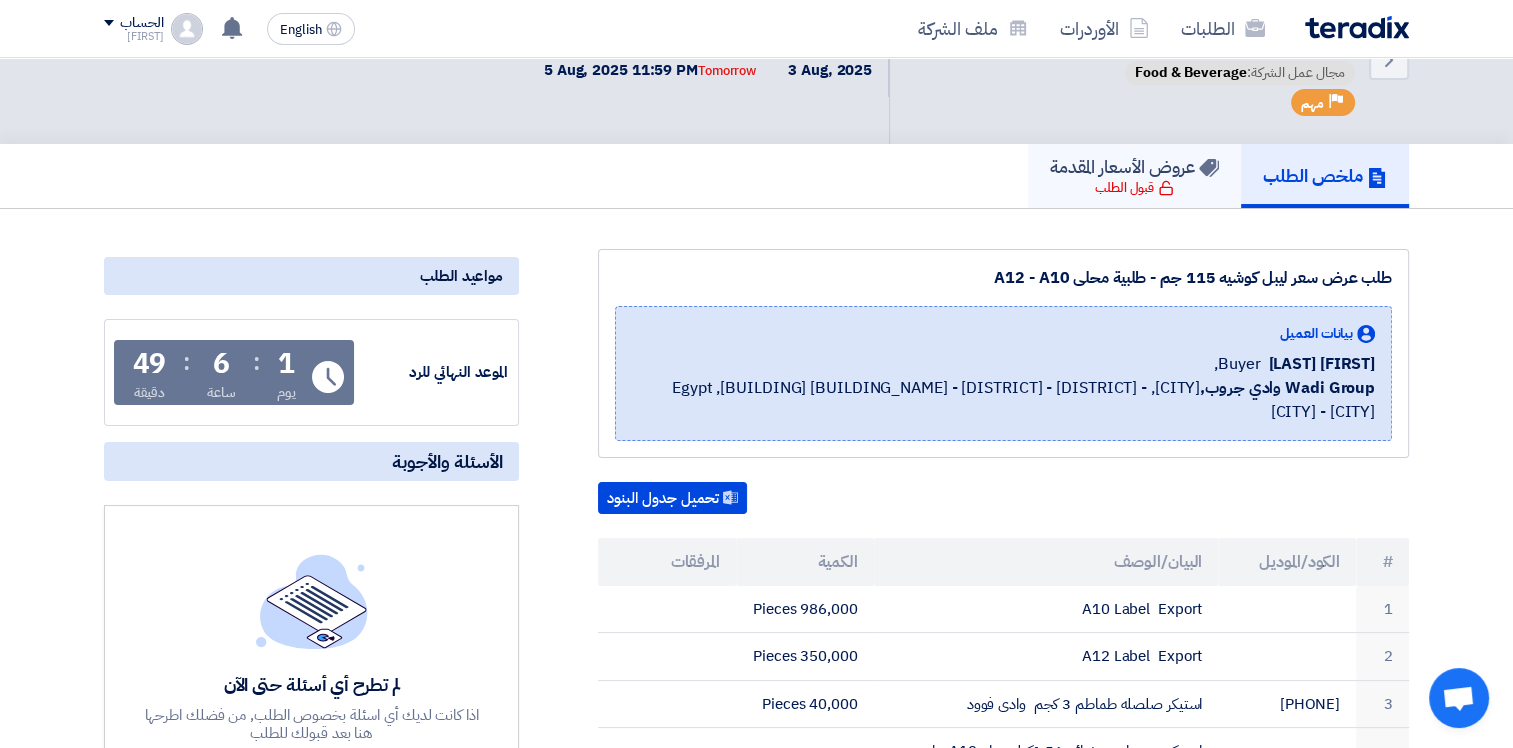 click on "عروض الأسعار المقدمة" 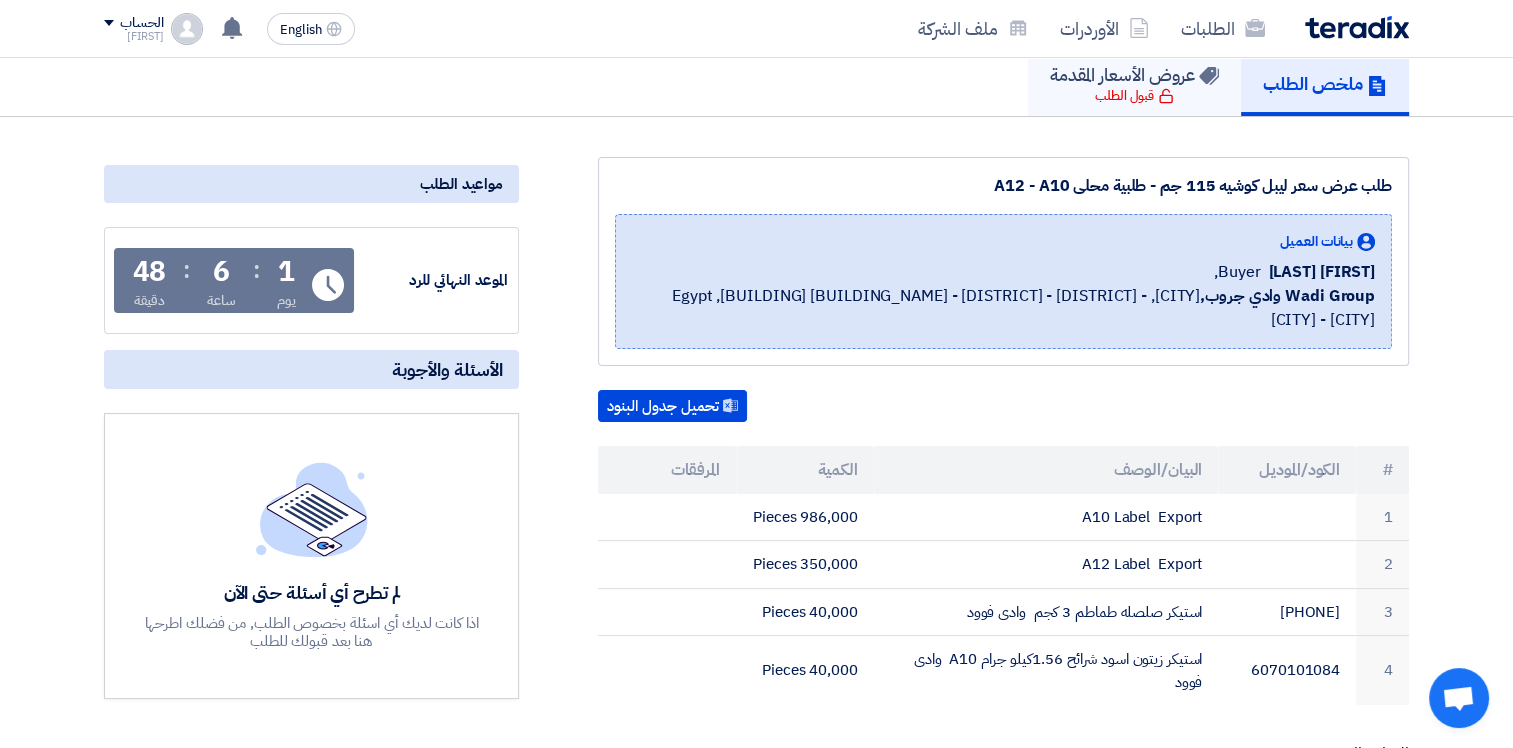 scroll, scrollTop: 0, scrollLeft: 0, axis: both 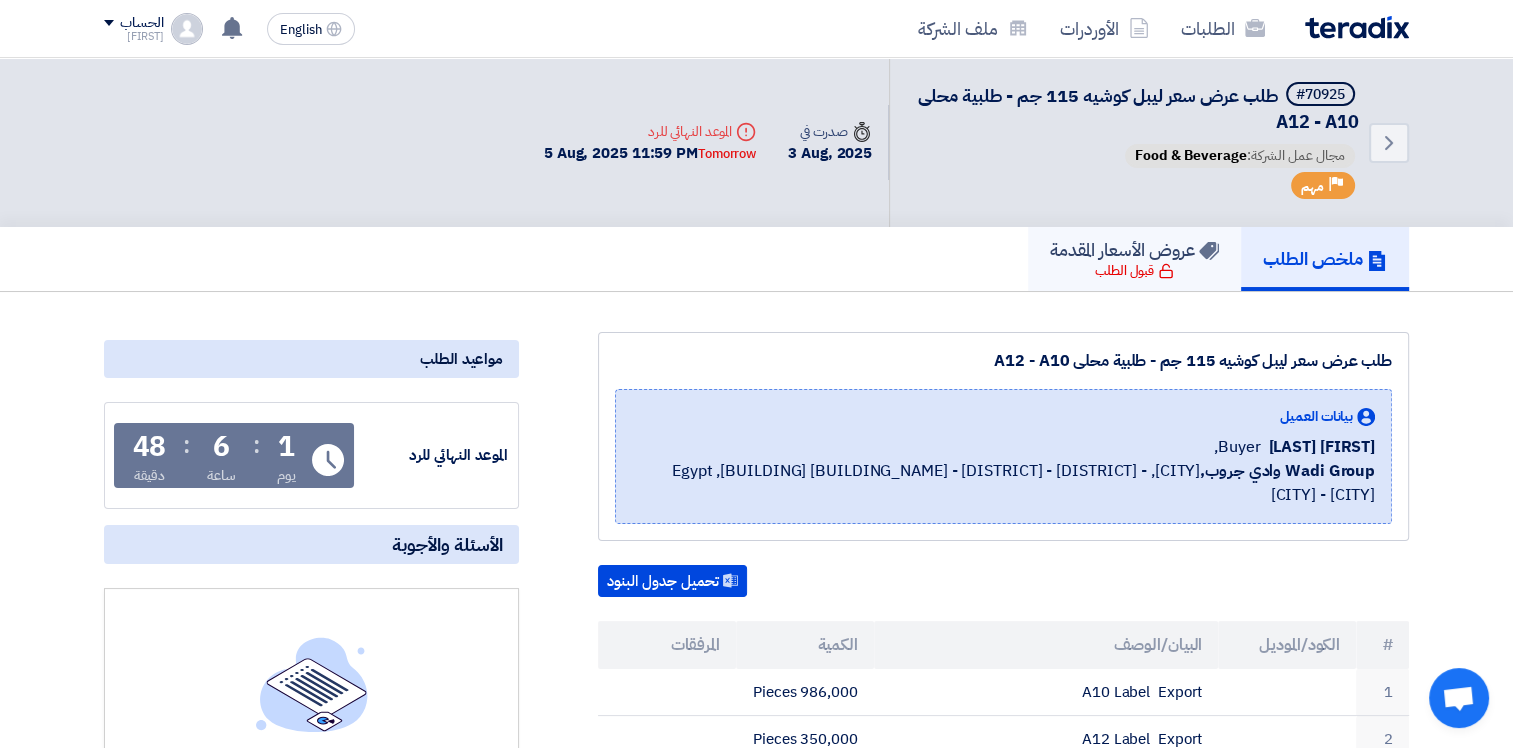 click on "قبول الطلب" 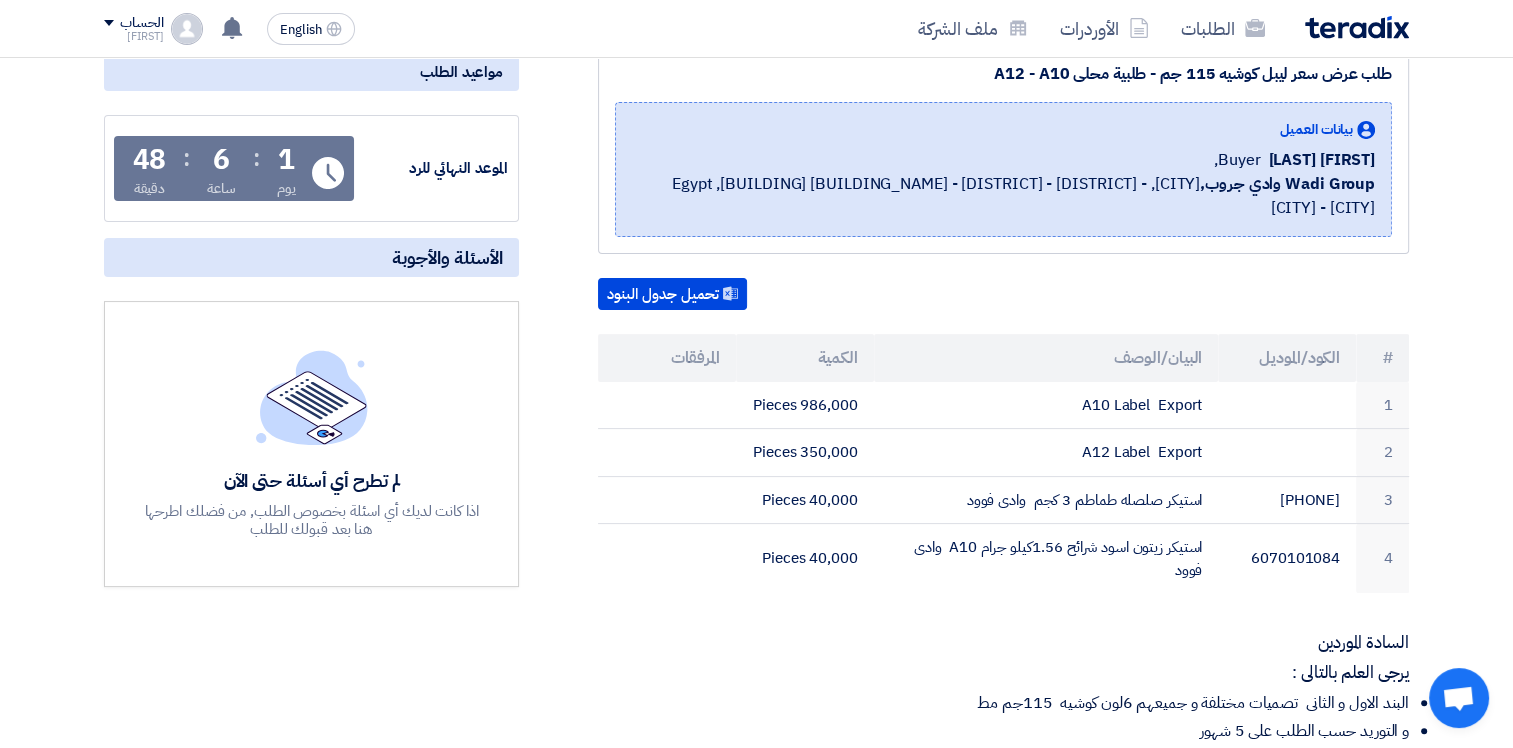 scroll, scrollTop: 300, scrollLeft: 0, axis: vertical 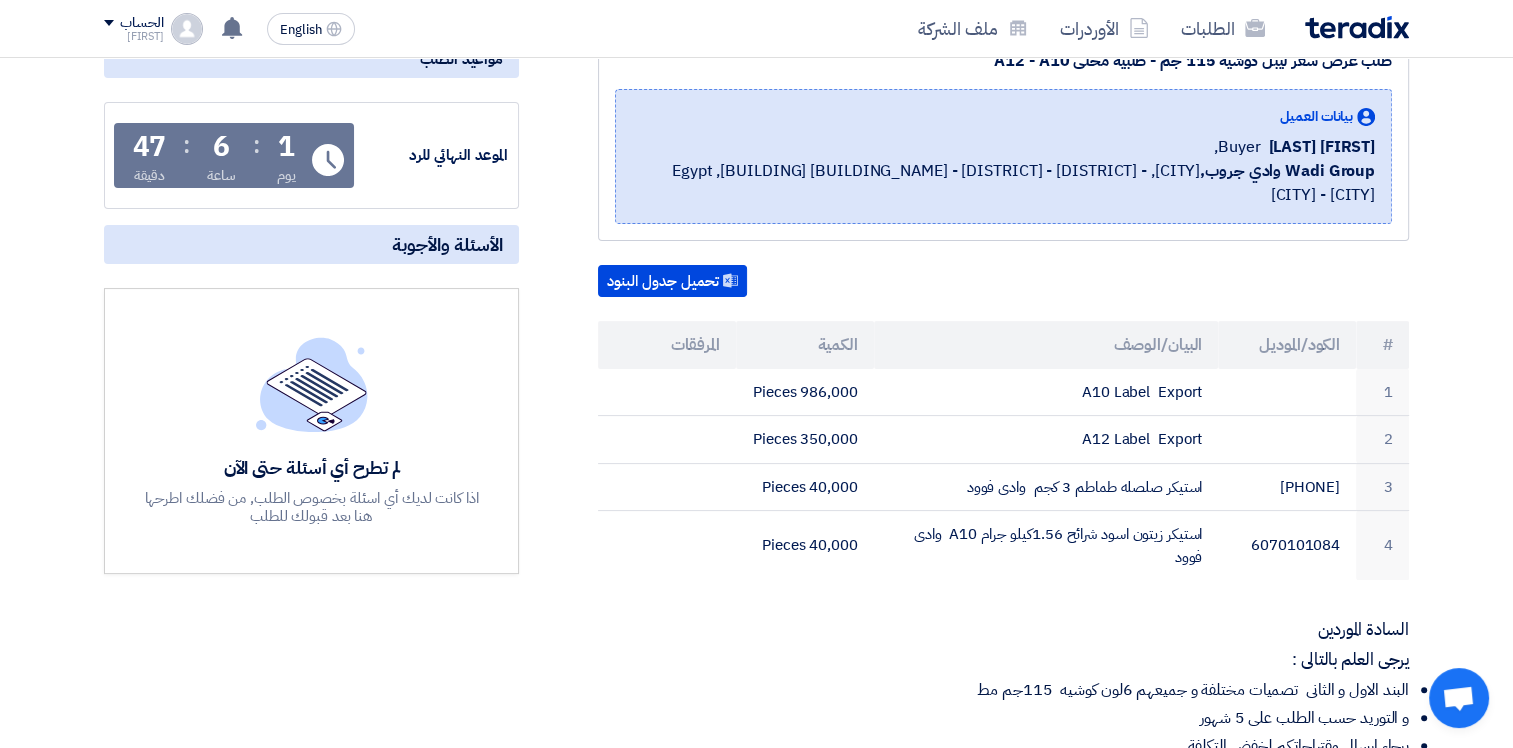click on "لم تطرح أي أسئلة حتى الآن" 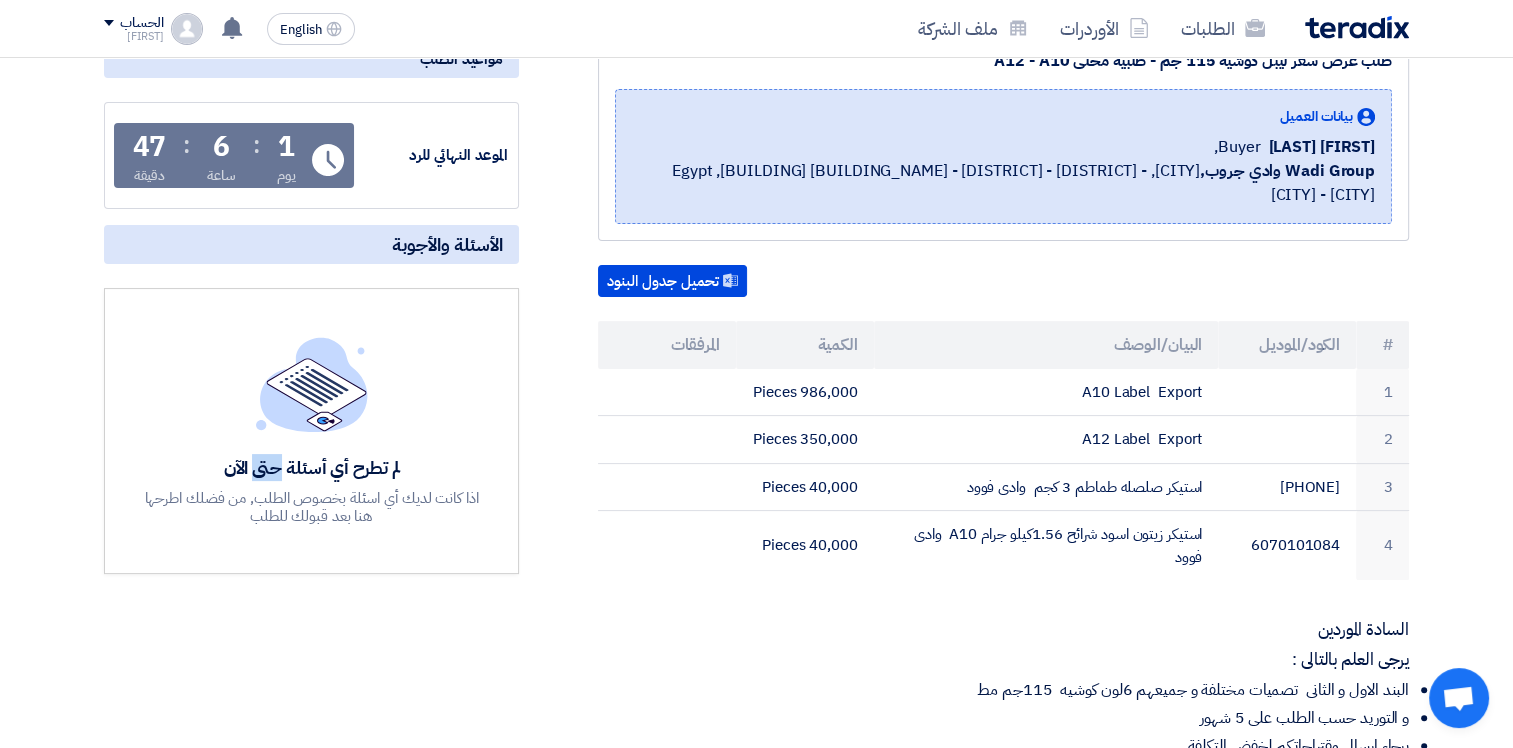 click on "لم تطرح أي أسئلة حتى الآن" 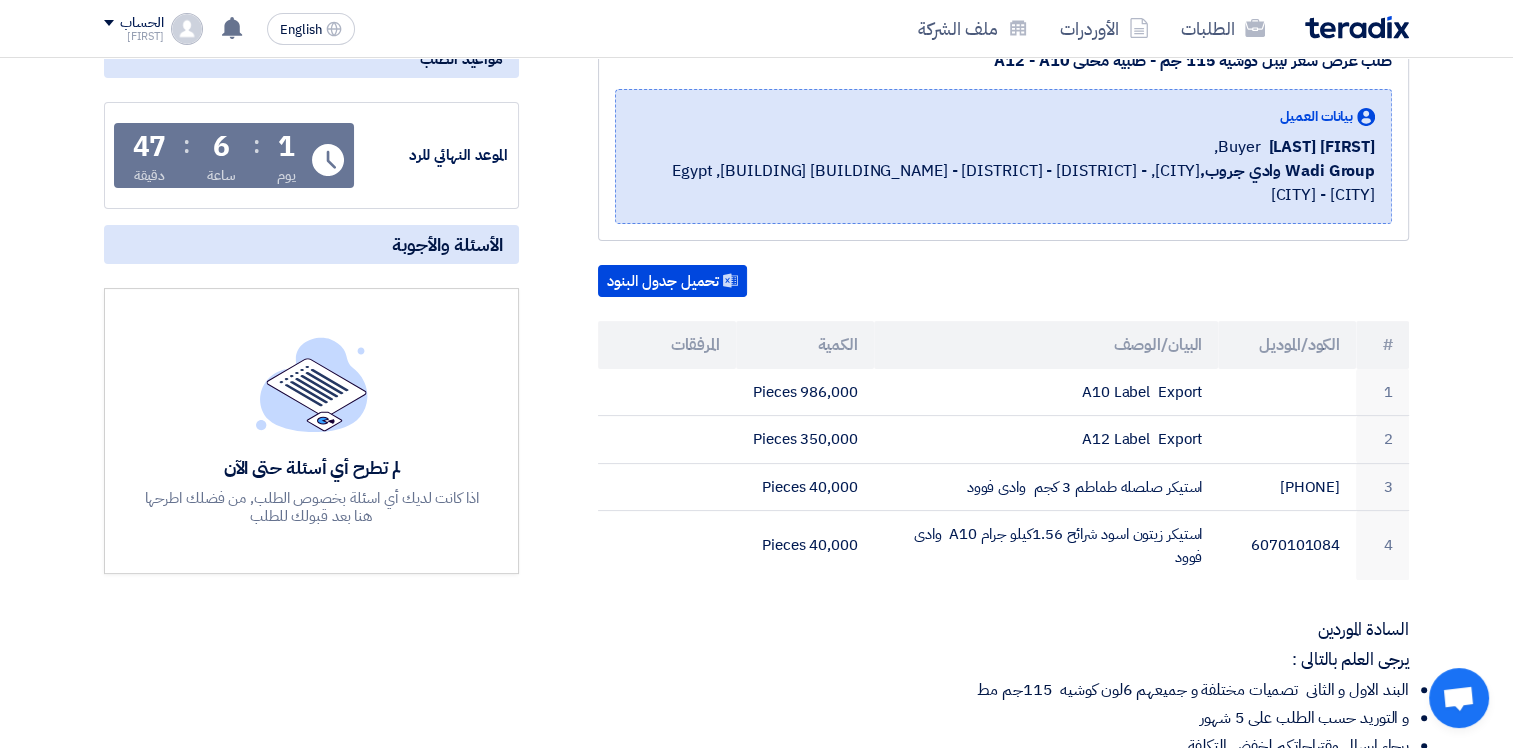 drag, startPoint x: 341, startPoint y: 448, endPoint x: 467, endPoint y: 413, distance: 130.7708 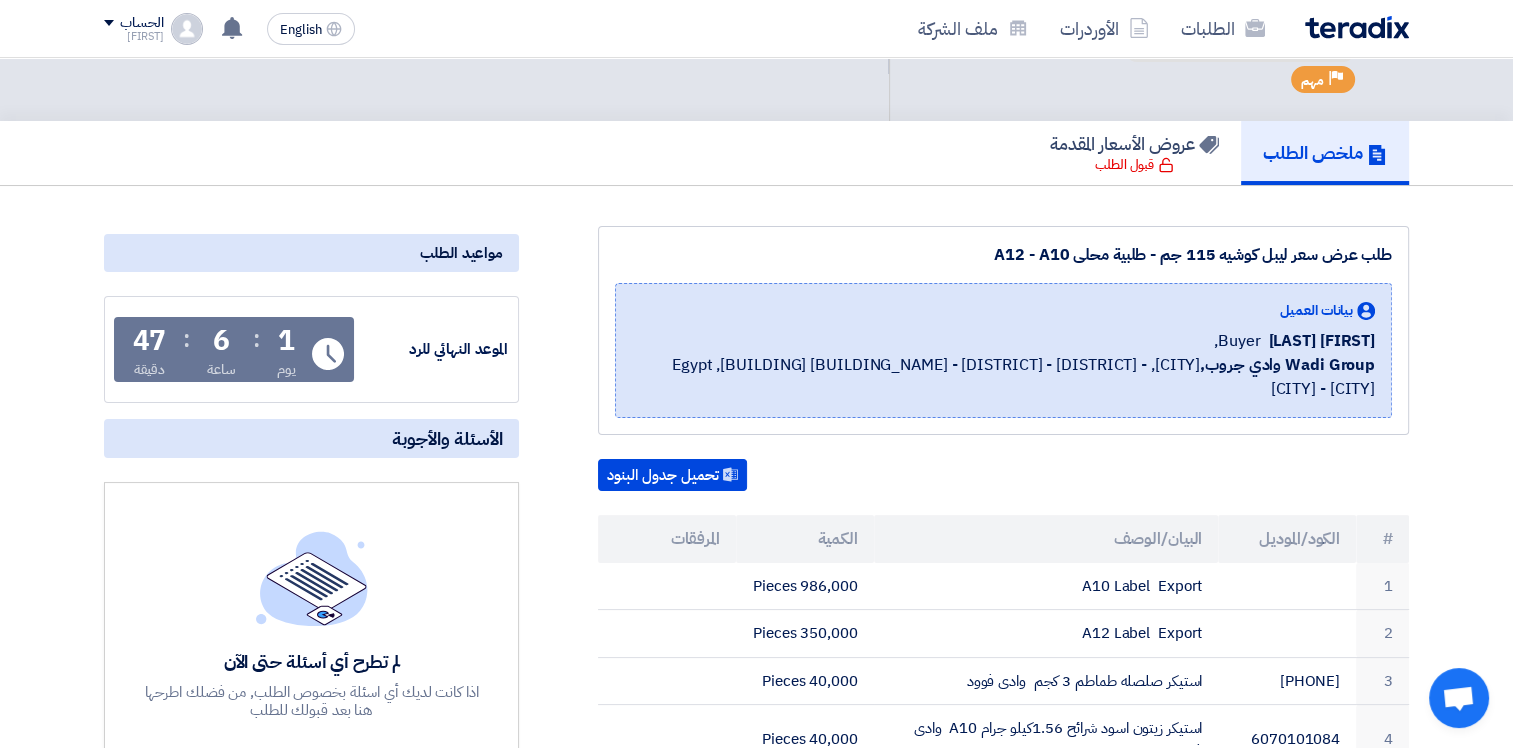 scroll, scrollTop: 100, scrollLeft: 0, axis: vertical 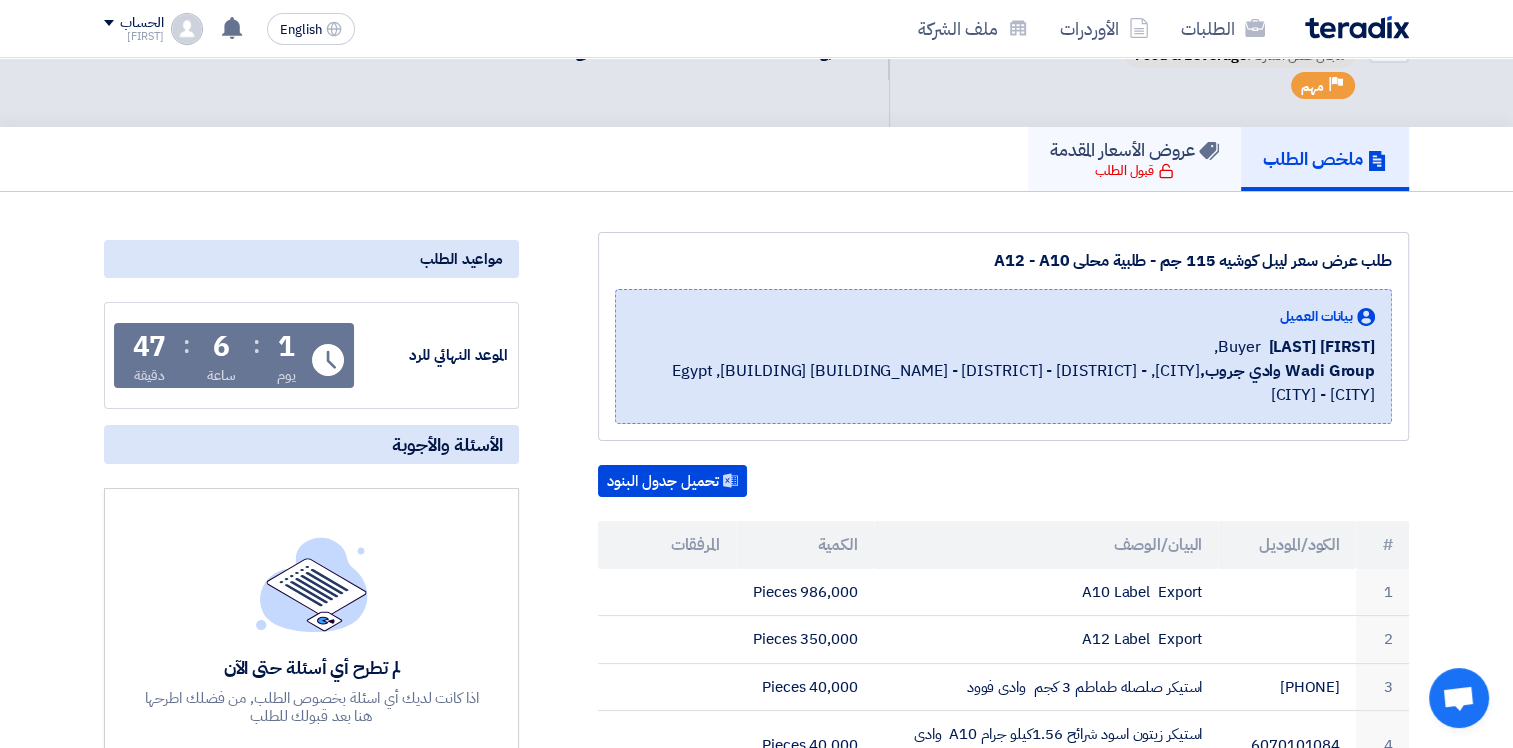 click on "قبول الطلب" 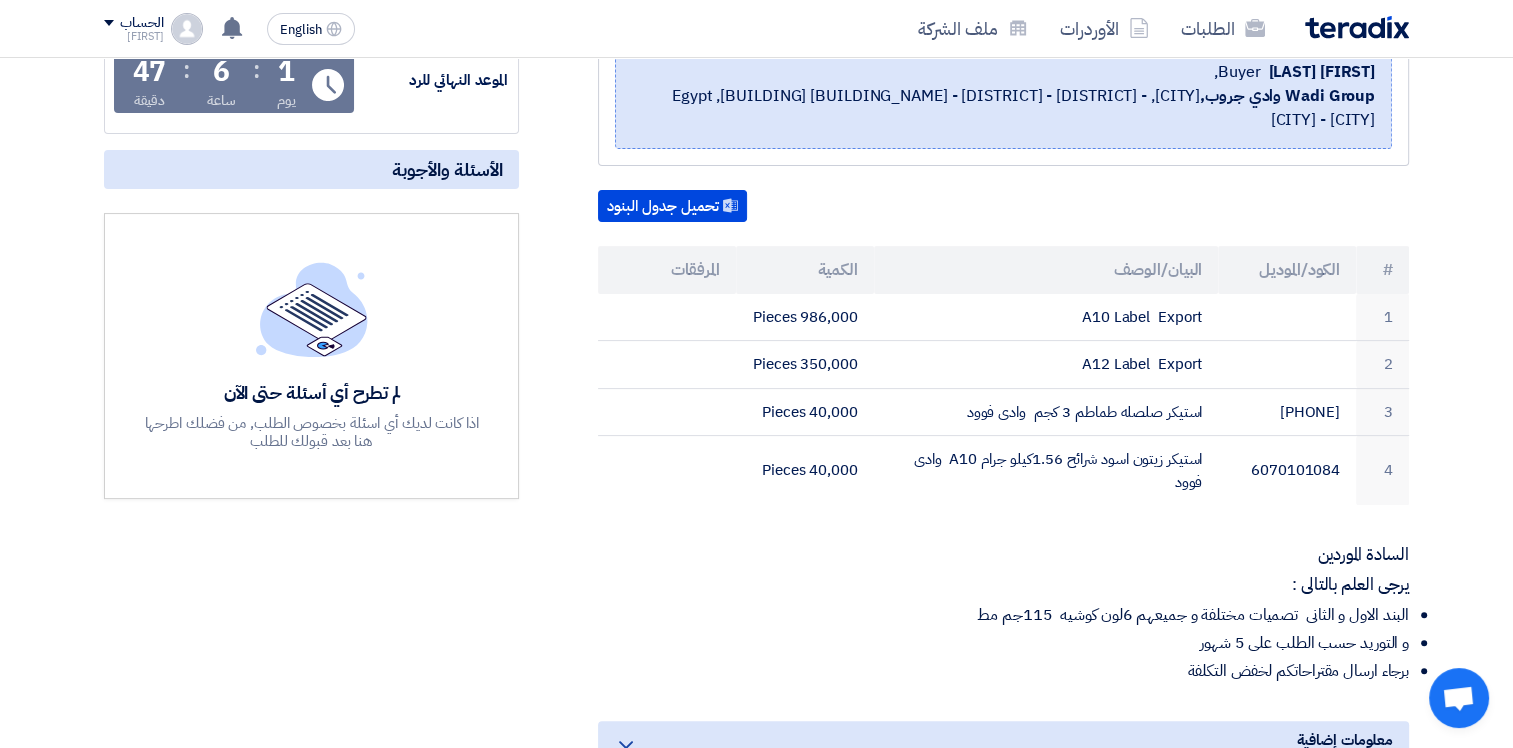 scroll, scrollTop: 383, scrollLeft: 0, axis: vertical 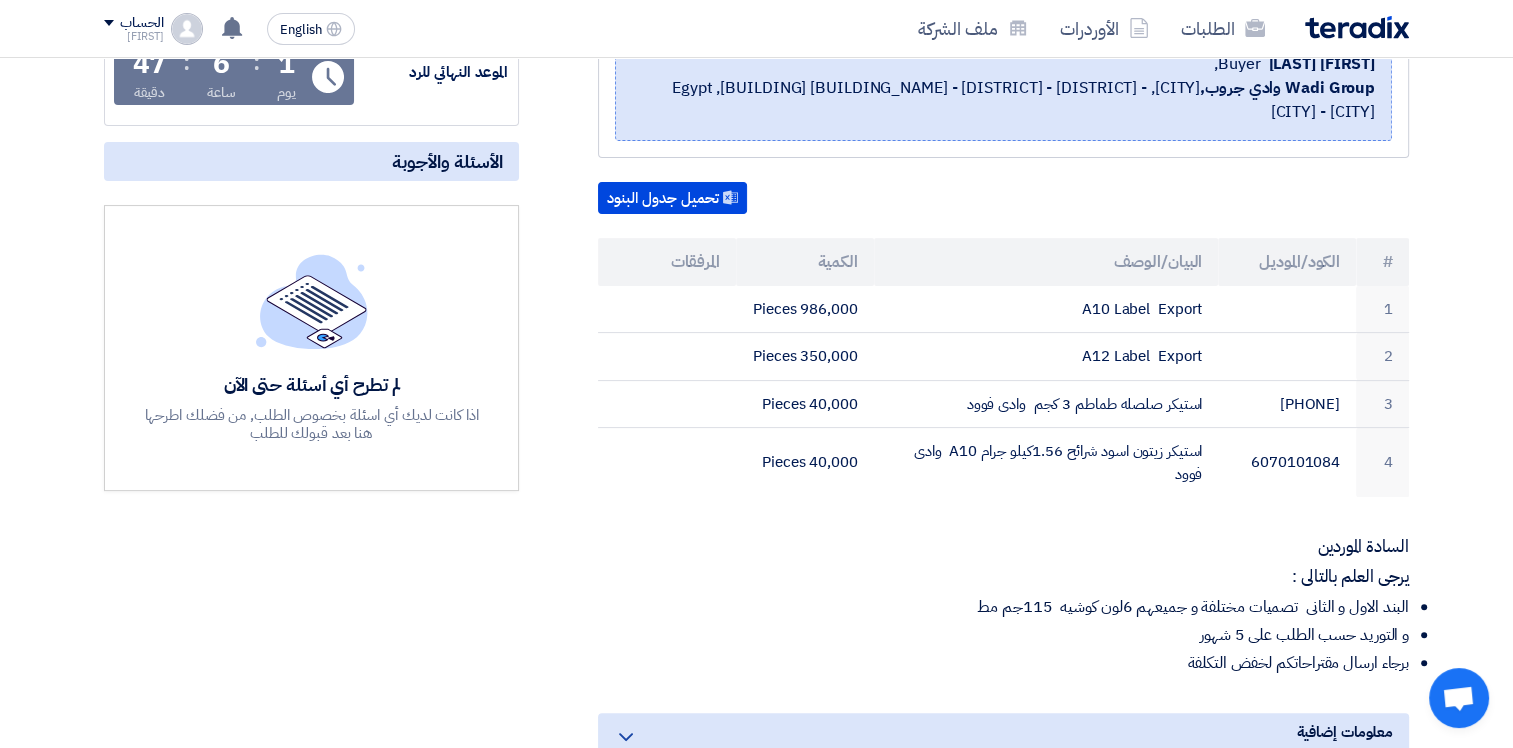click on "اذا كانت لديك أي اسئلة بخصوص الطلب, من فضلك اطرحها هنا بعد قبولك للطلب" 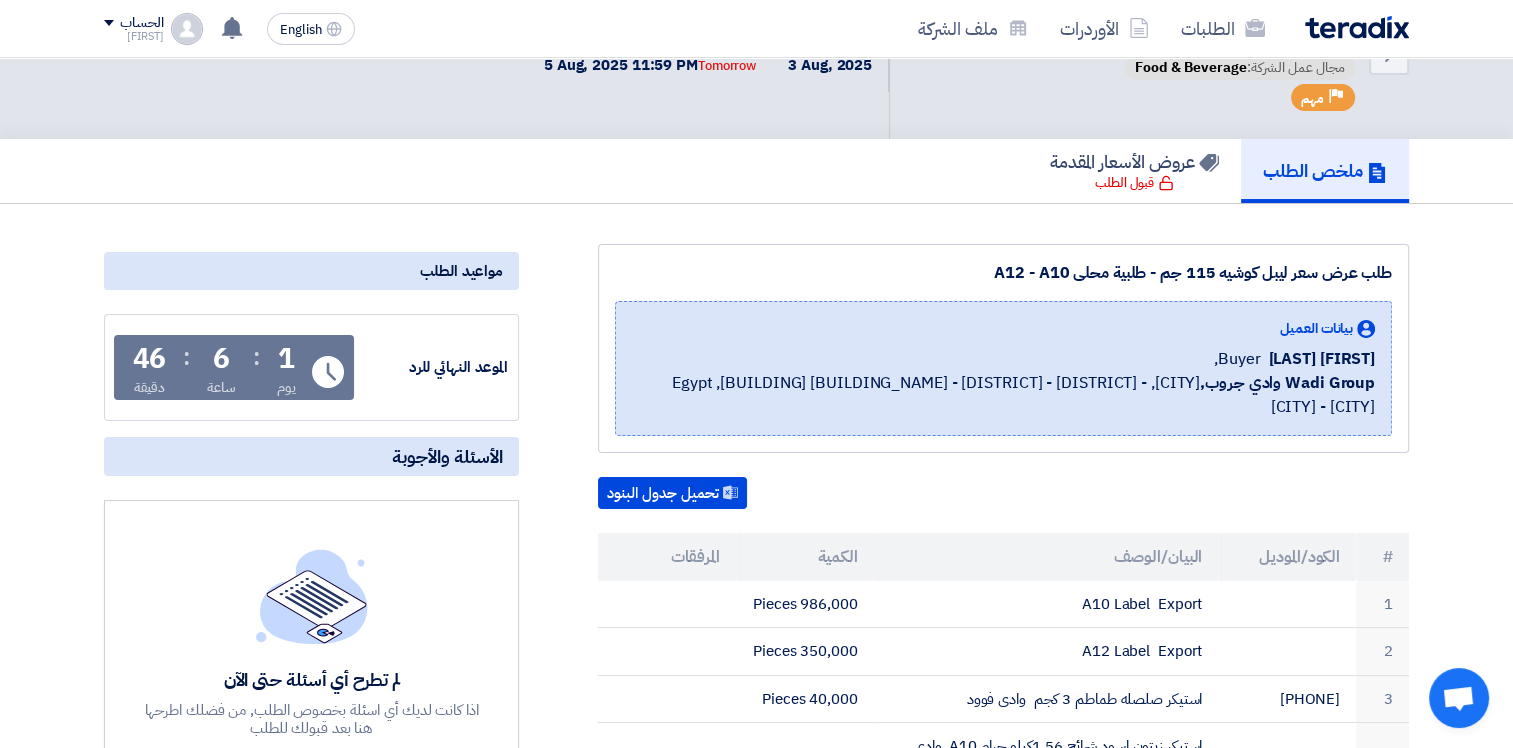 scroll, scrollTop: 0, scrollLeft: 0, axis: both 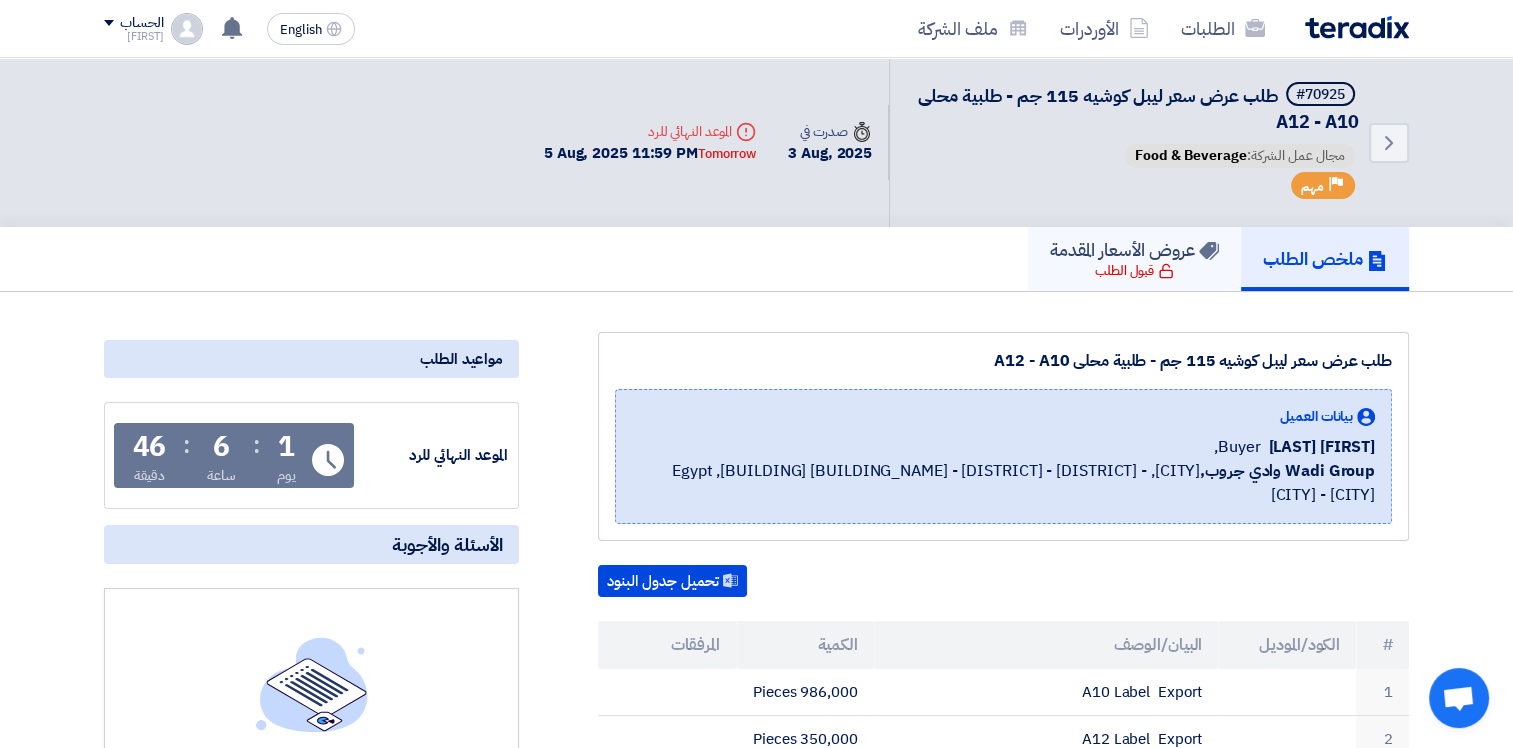 click on "قبول الطلب" 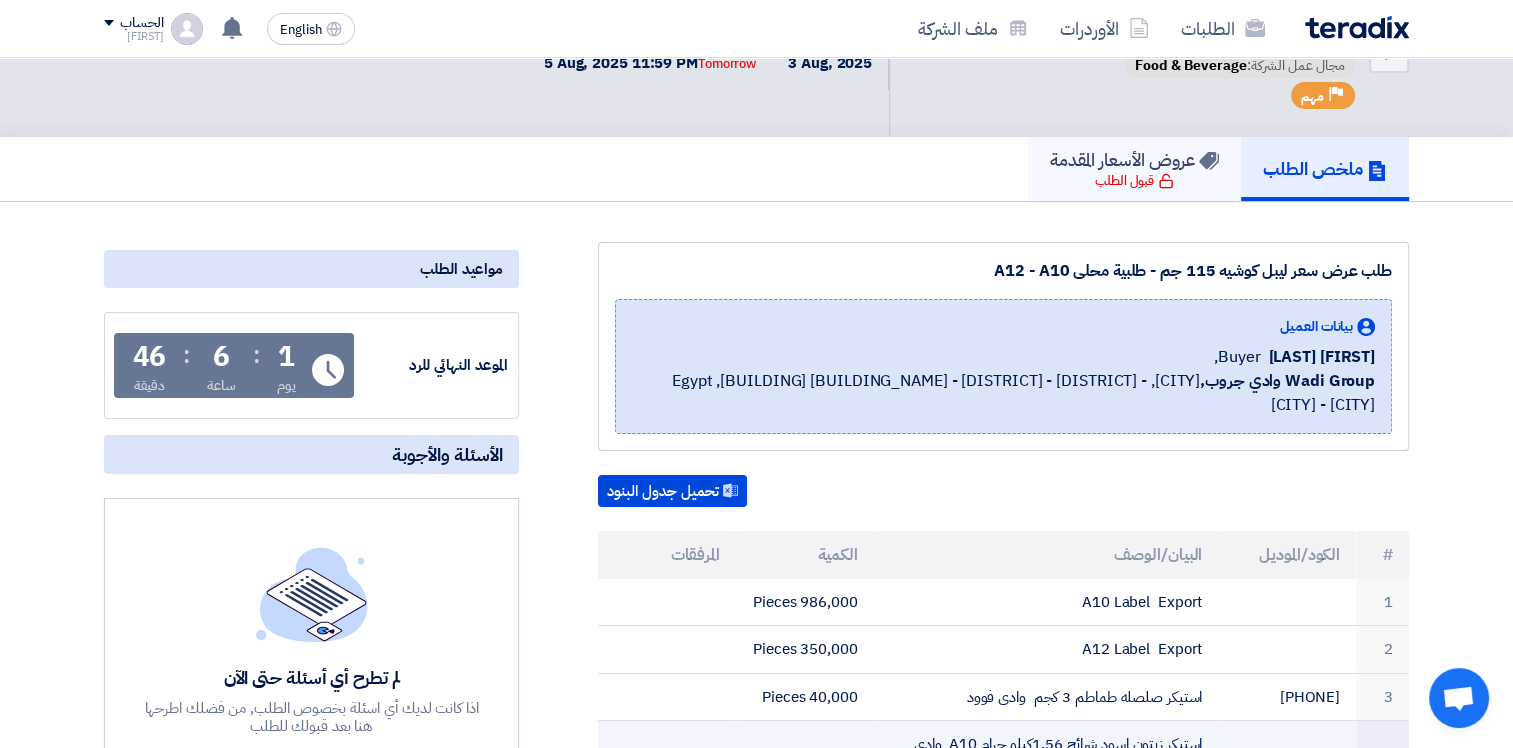 scroll, scrollTop: 0, scrollLeft: 0, axis: both 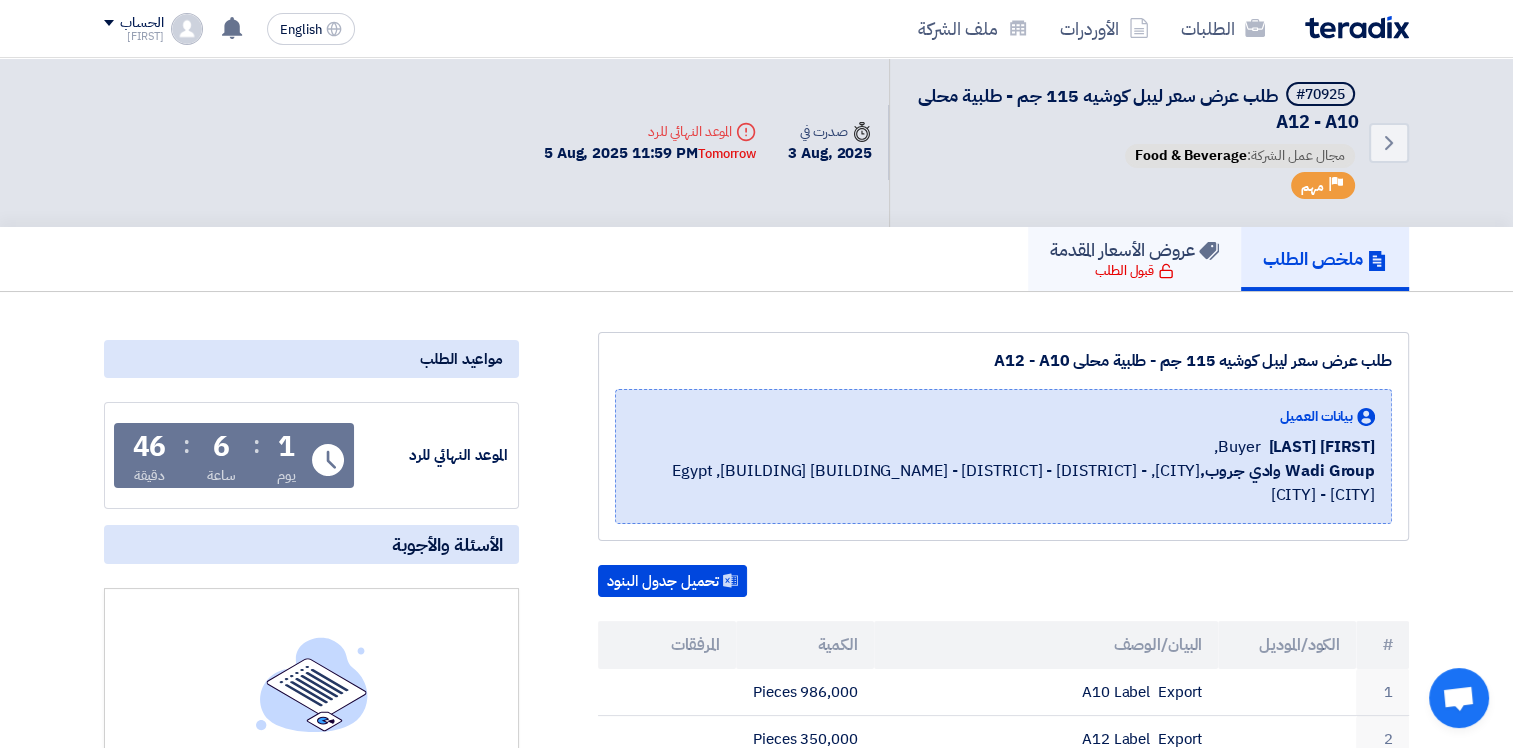 click 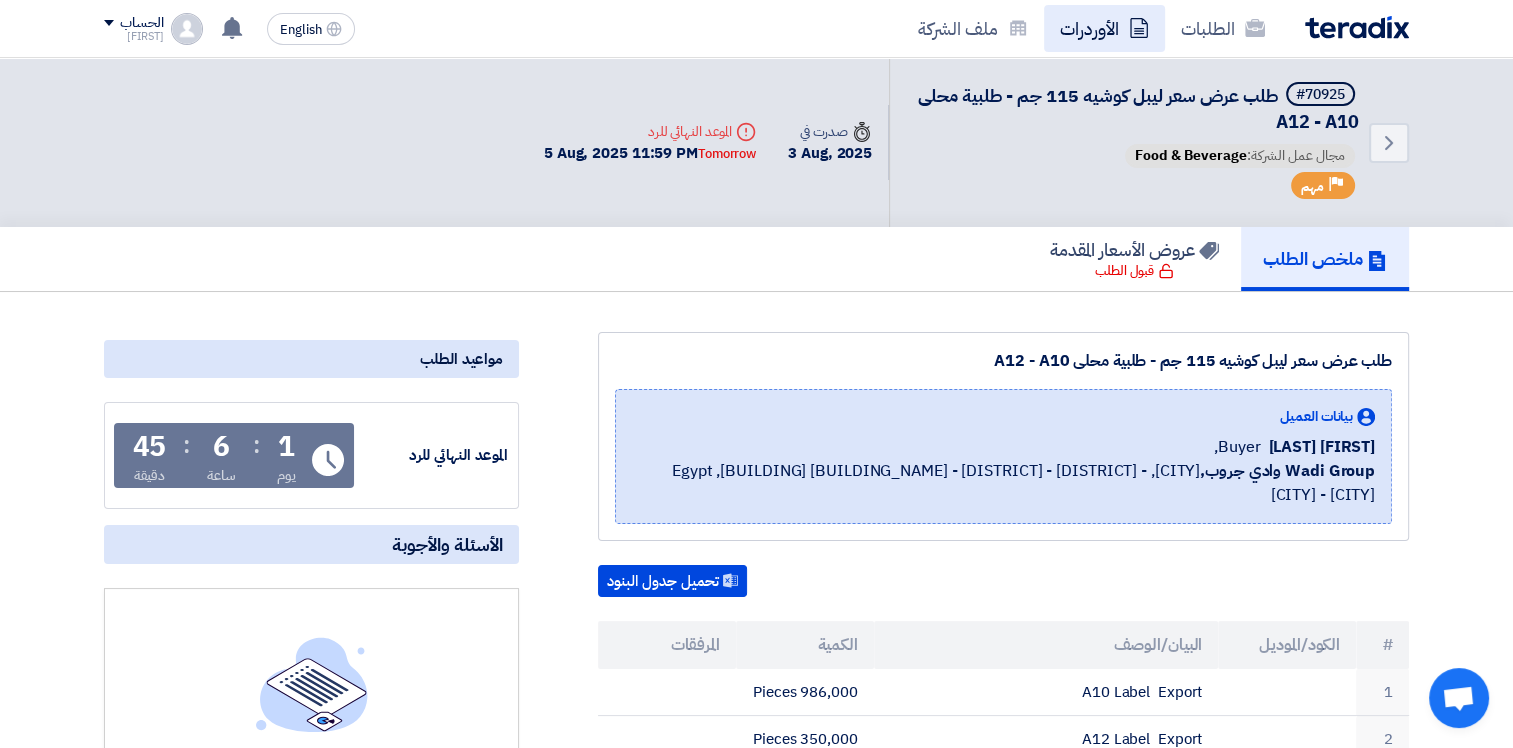 click on "الأوردرات" 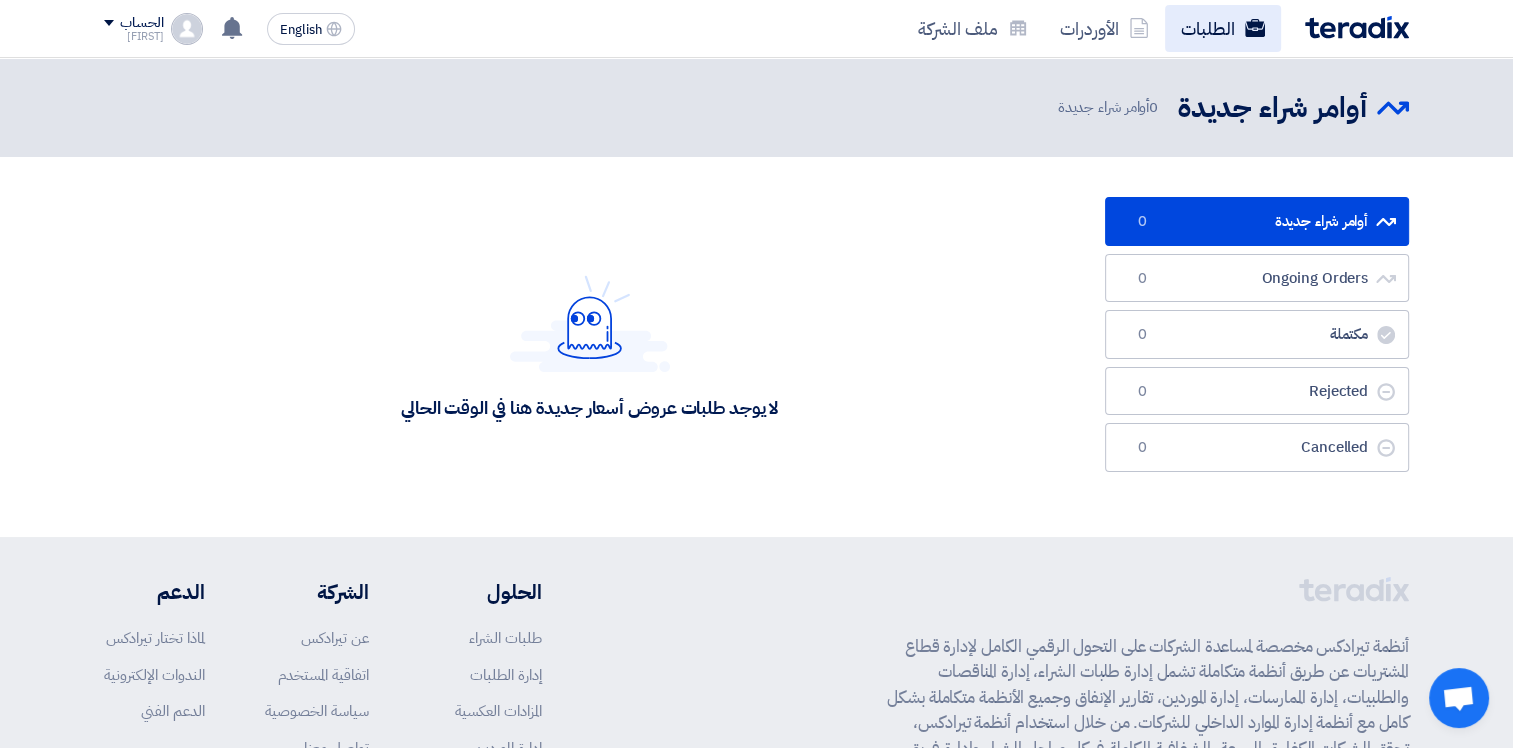 click on "الطلبات" 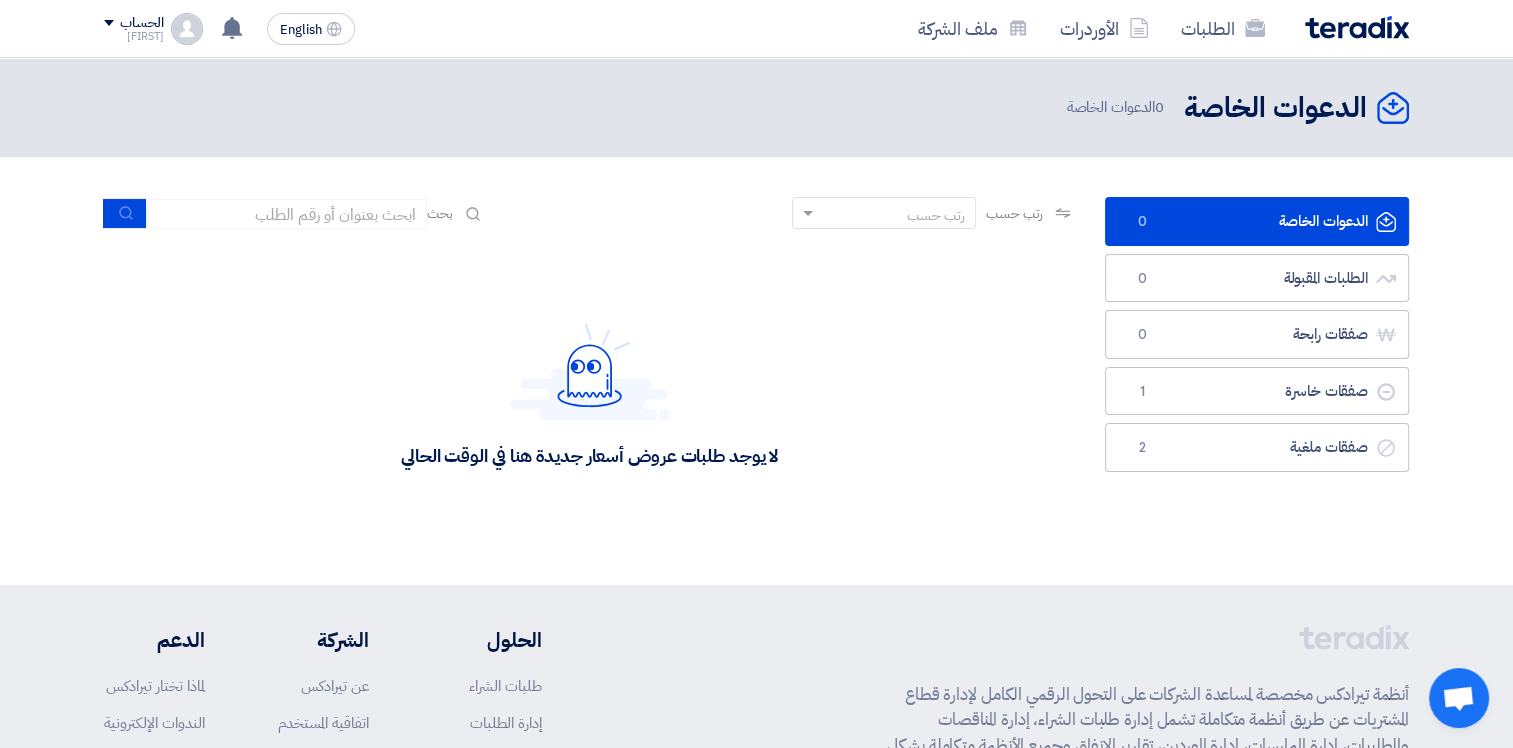 click 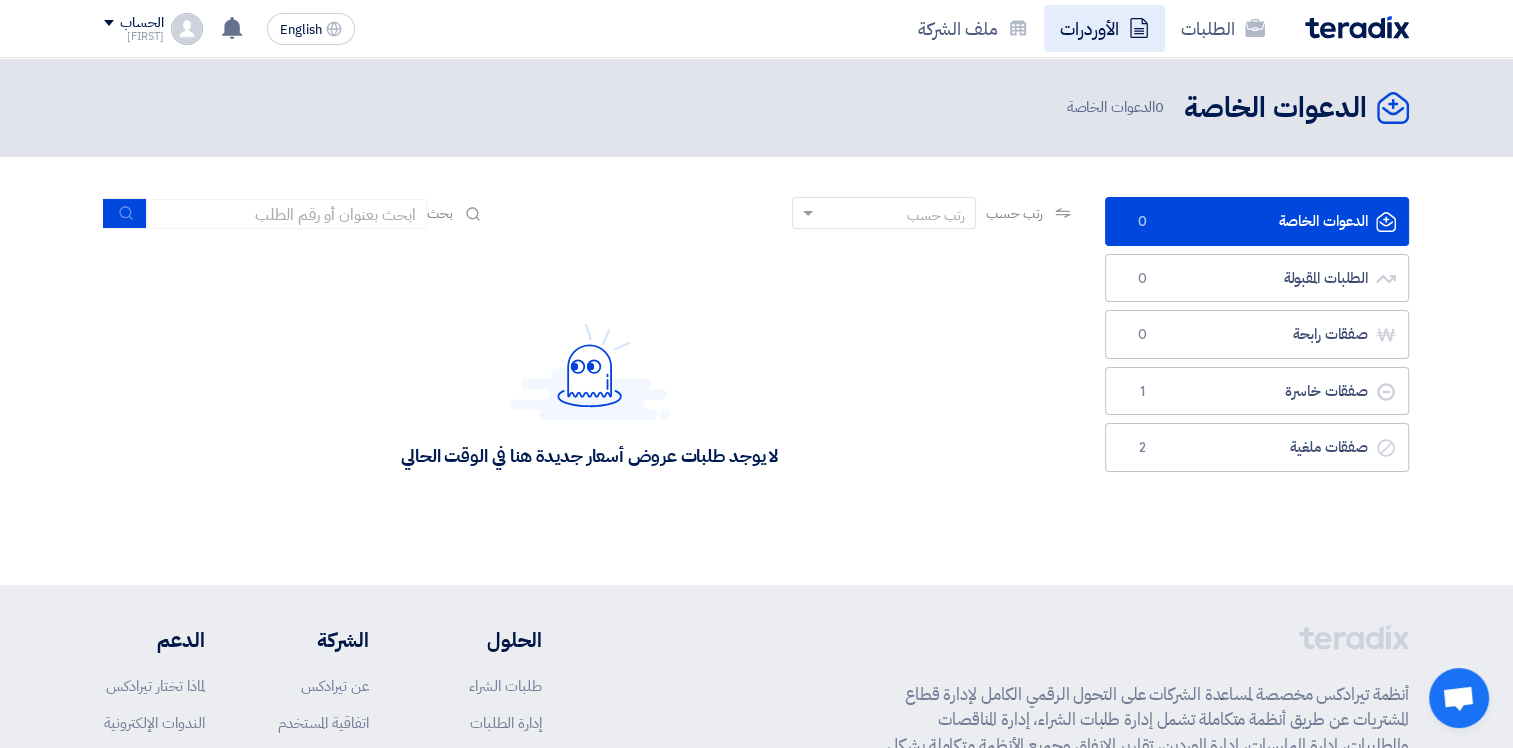 click on "الأوردرات" 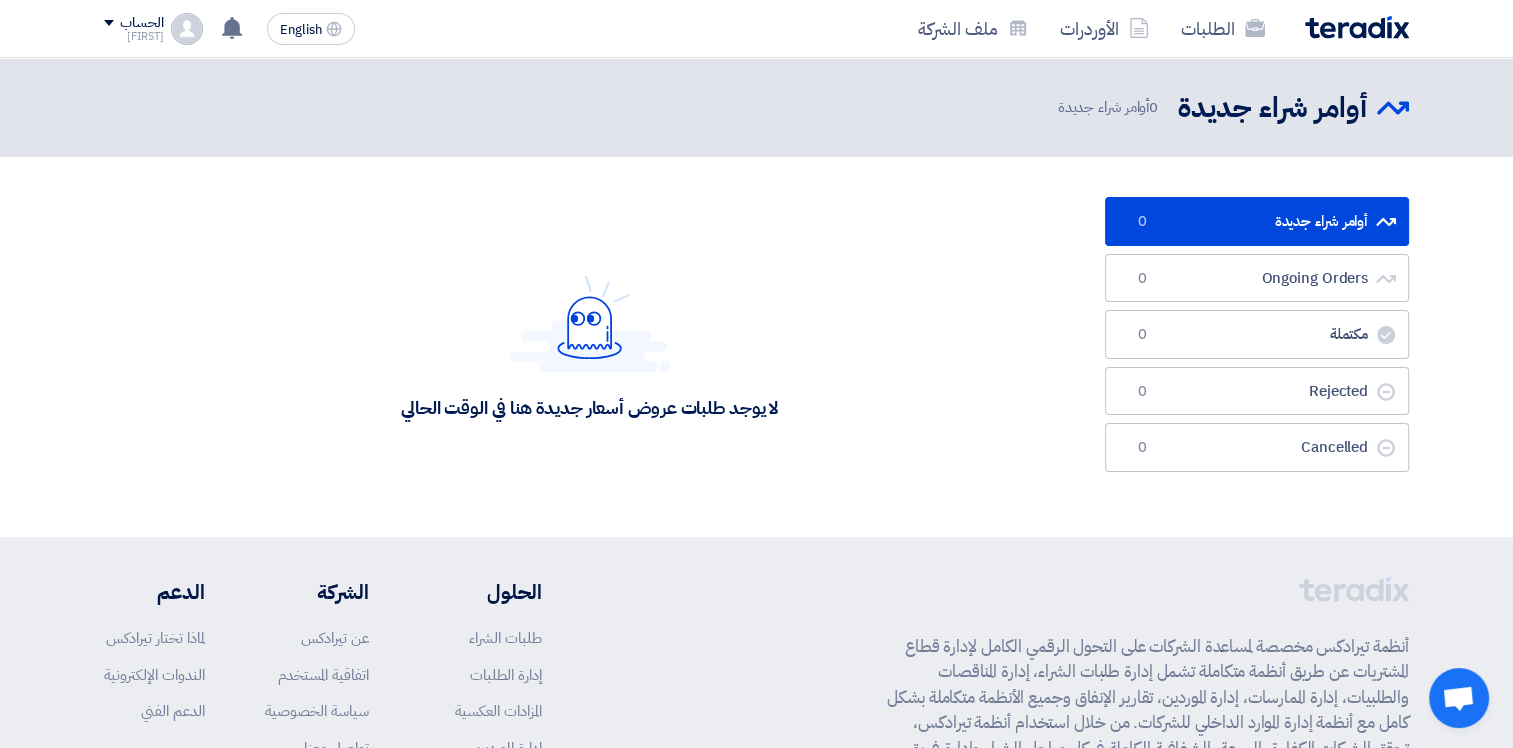 click 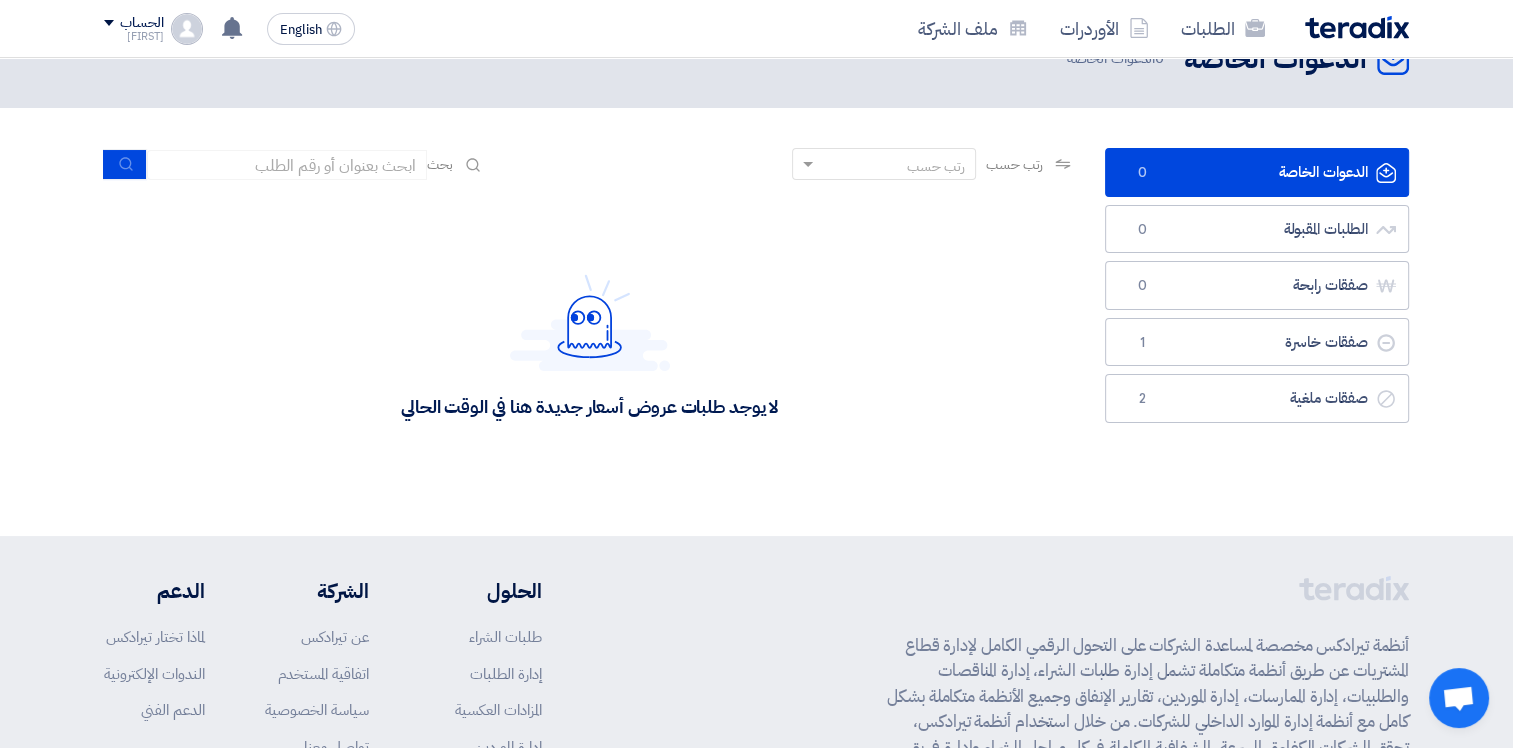 scroll, scrollTop: 0, scrollLeft: 0, axis: both 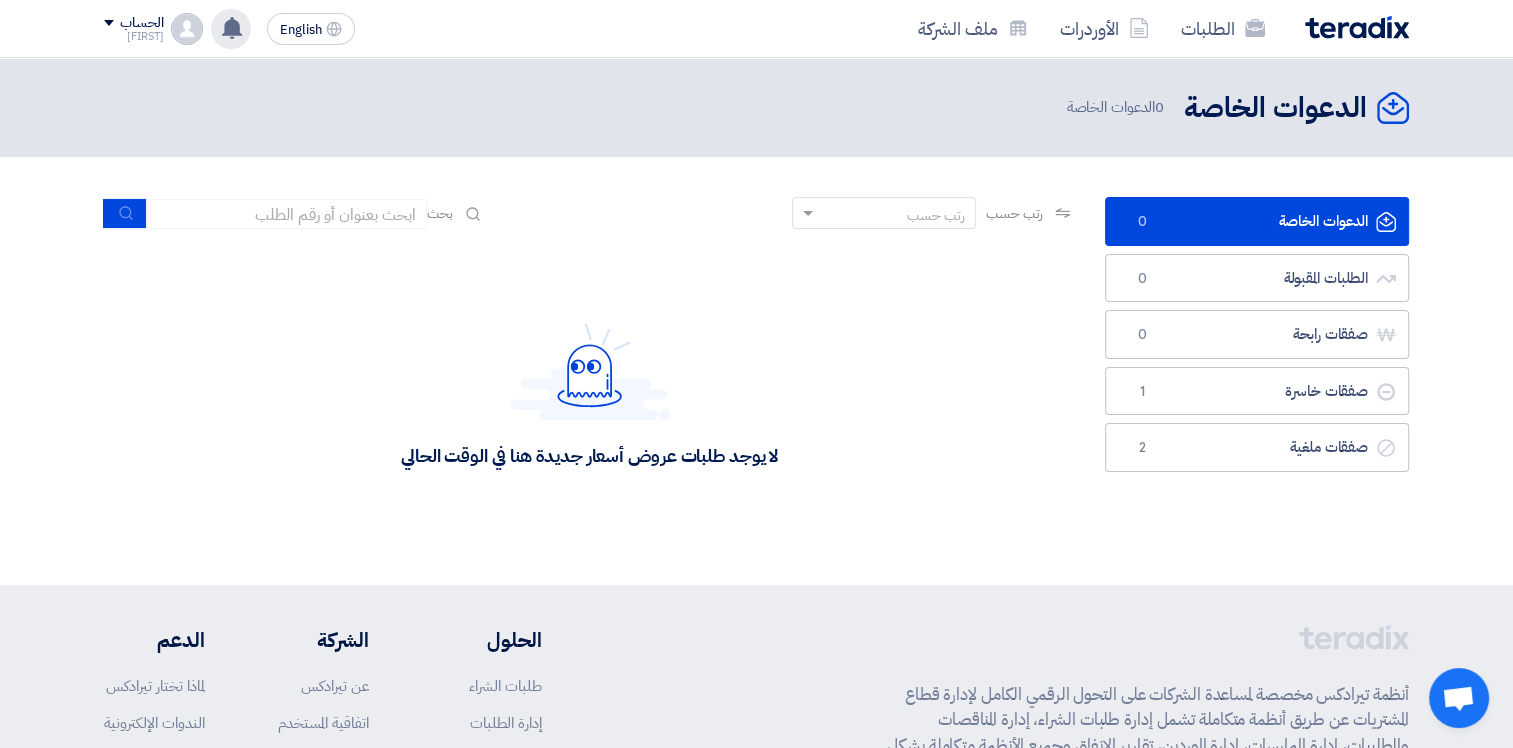 click 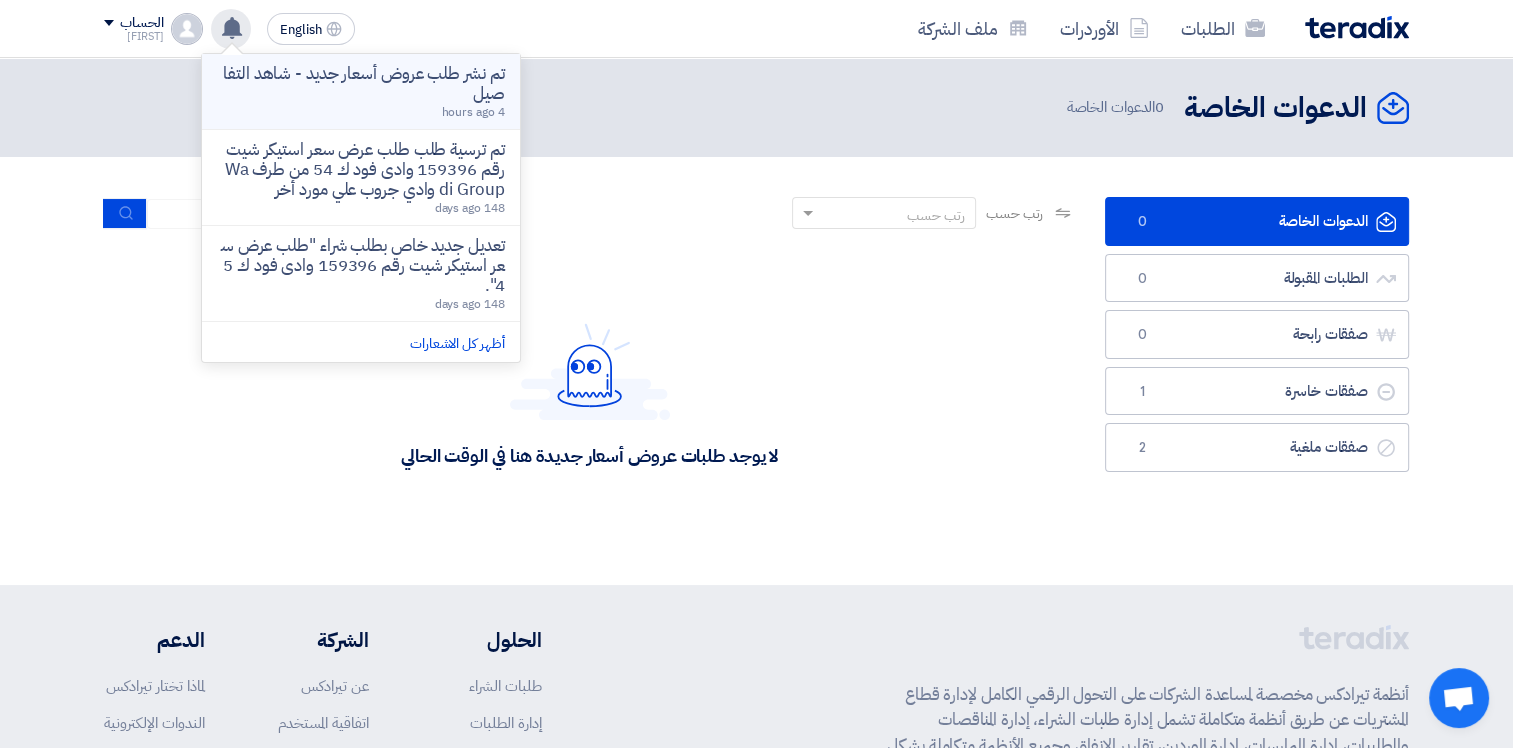 click on "تم نشر طلب عروض أسعار جديد - شاهد التفاصيل" 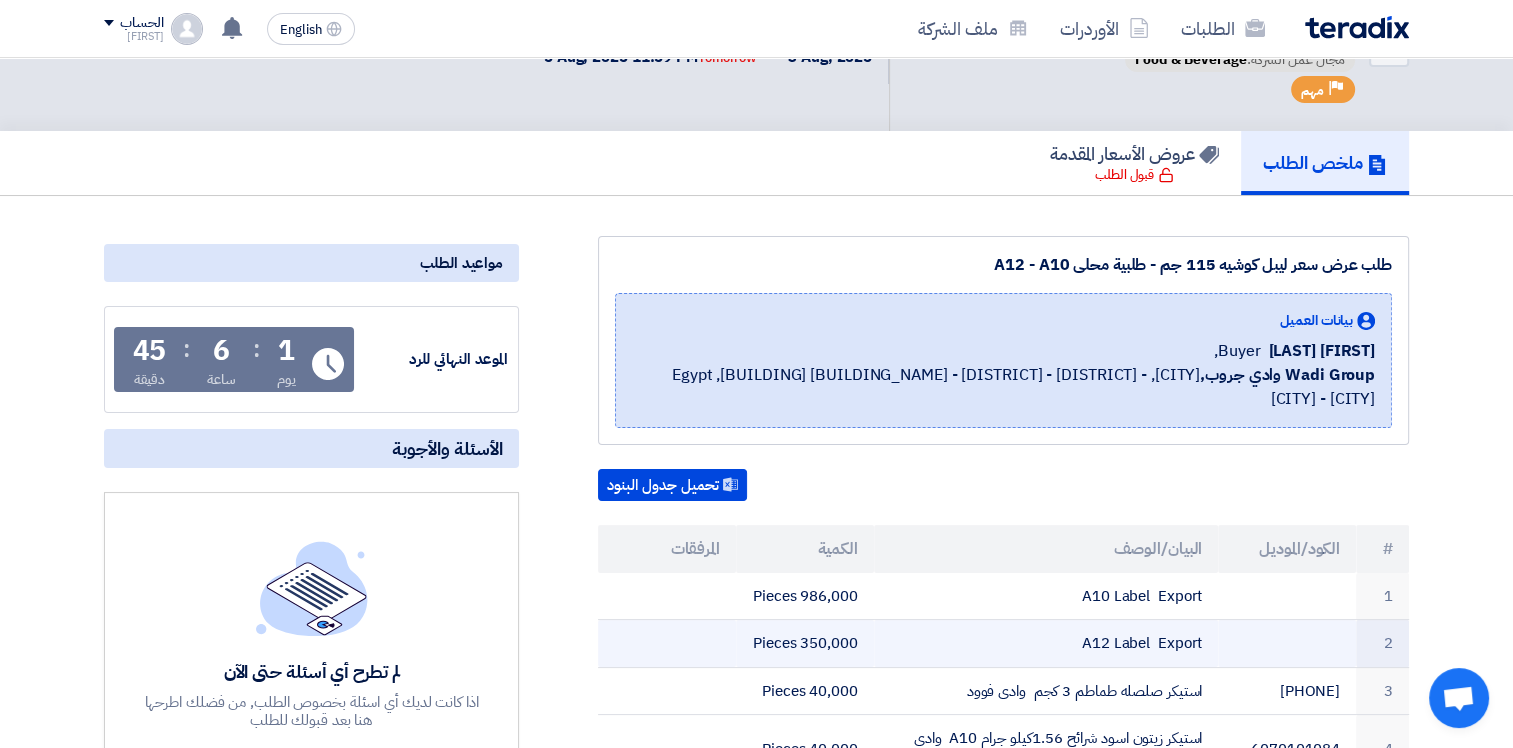 scroll, scrollTop: 0, scrollLeft: 0, axis: both 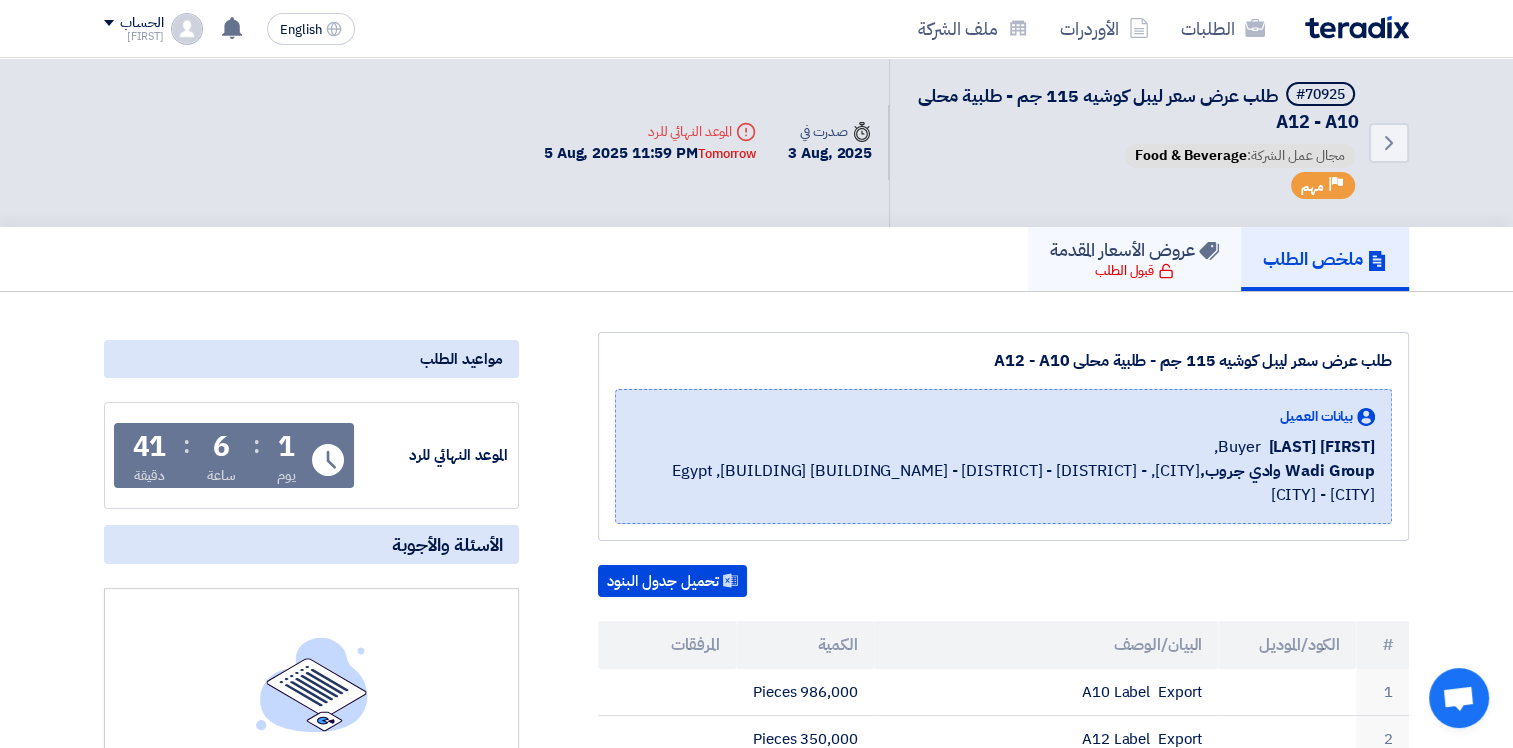 click on "قبول الطلب" 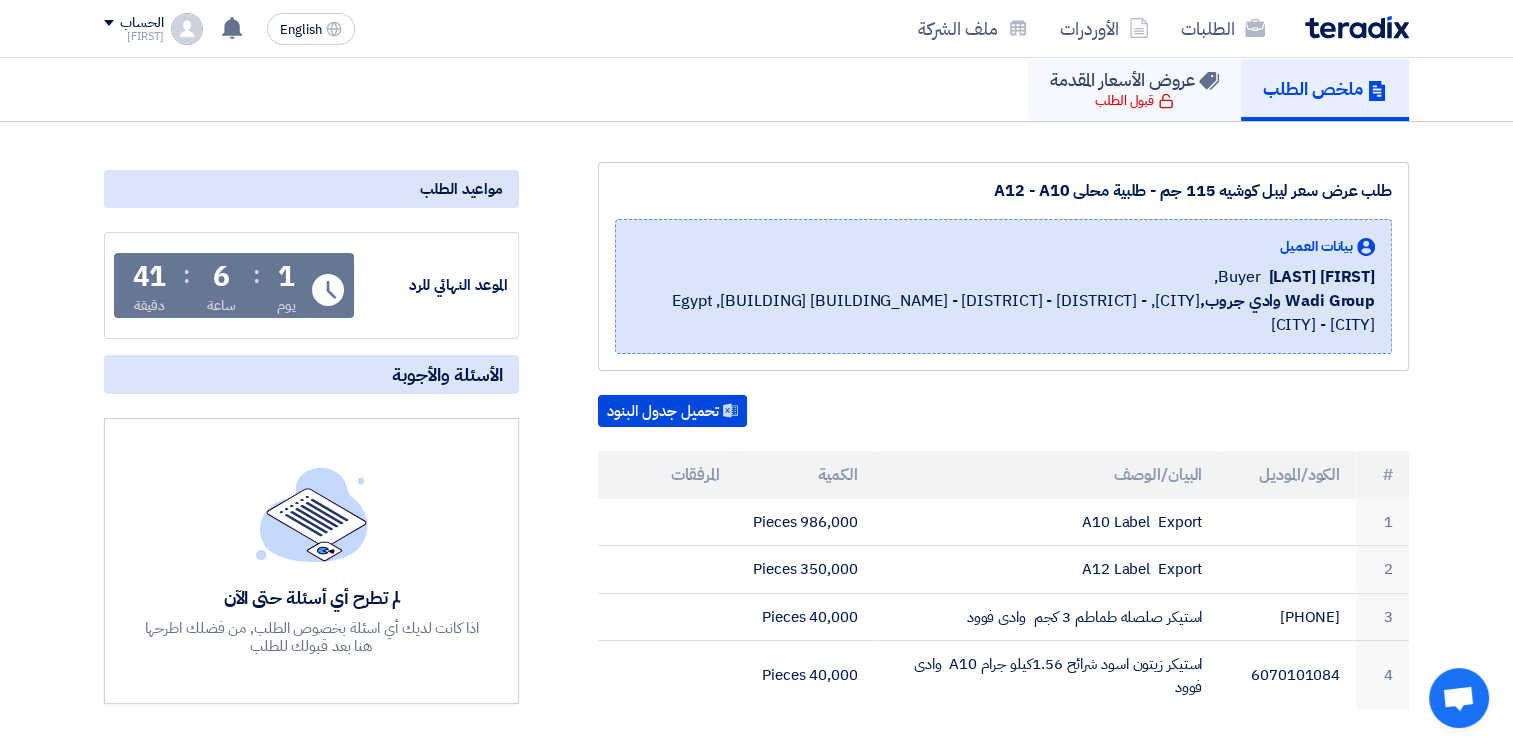 scroll, scrollTop: 200, scrollLeft: 0, axis: vertical 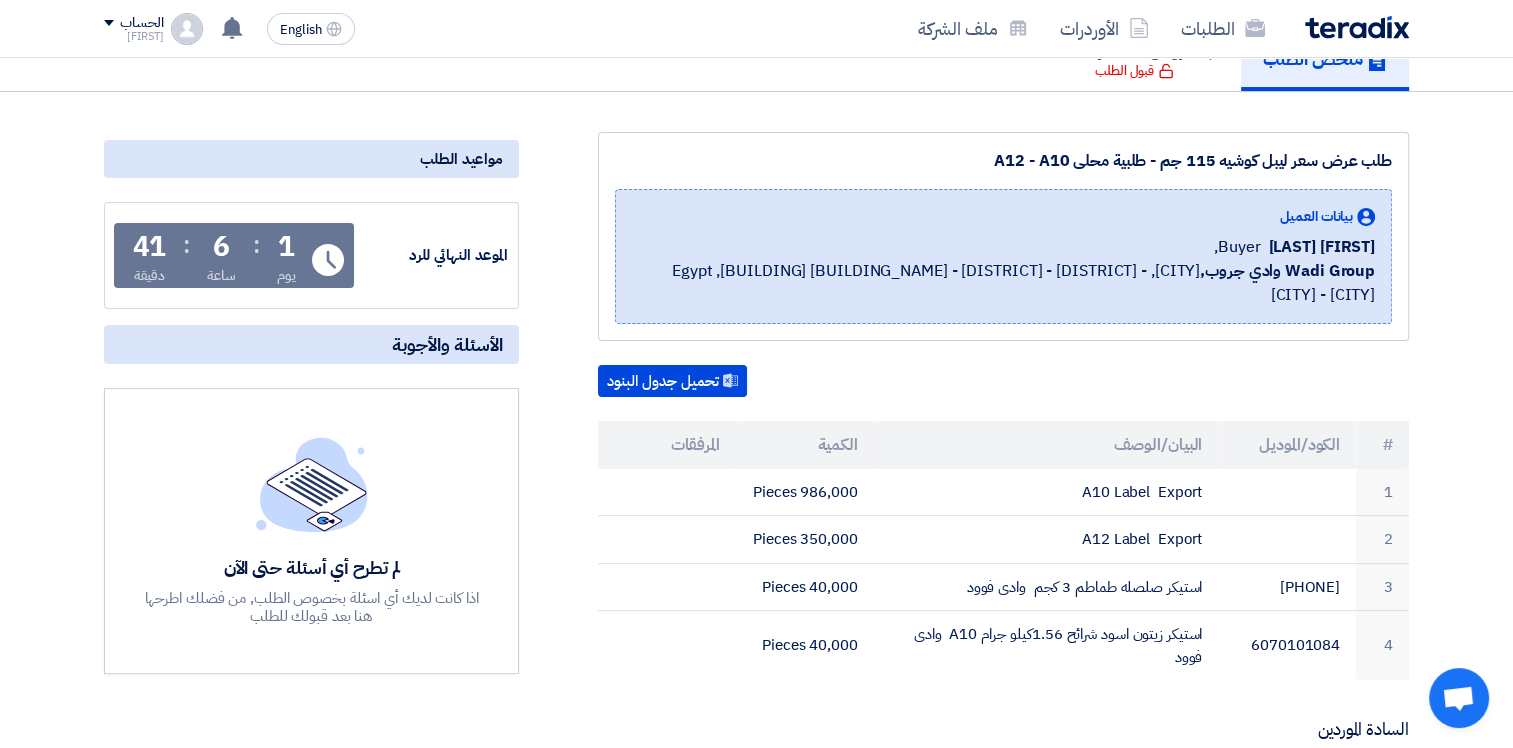 click on "اذا كانت لديك أي اسئلة بخصوص الطلب, من فضلك اطرحها هنا بعد قبولك للطلب" 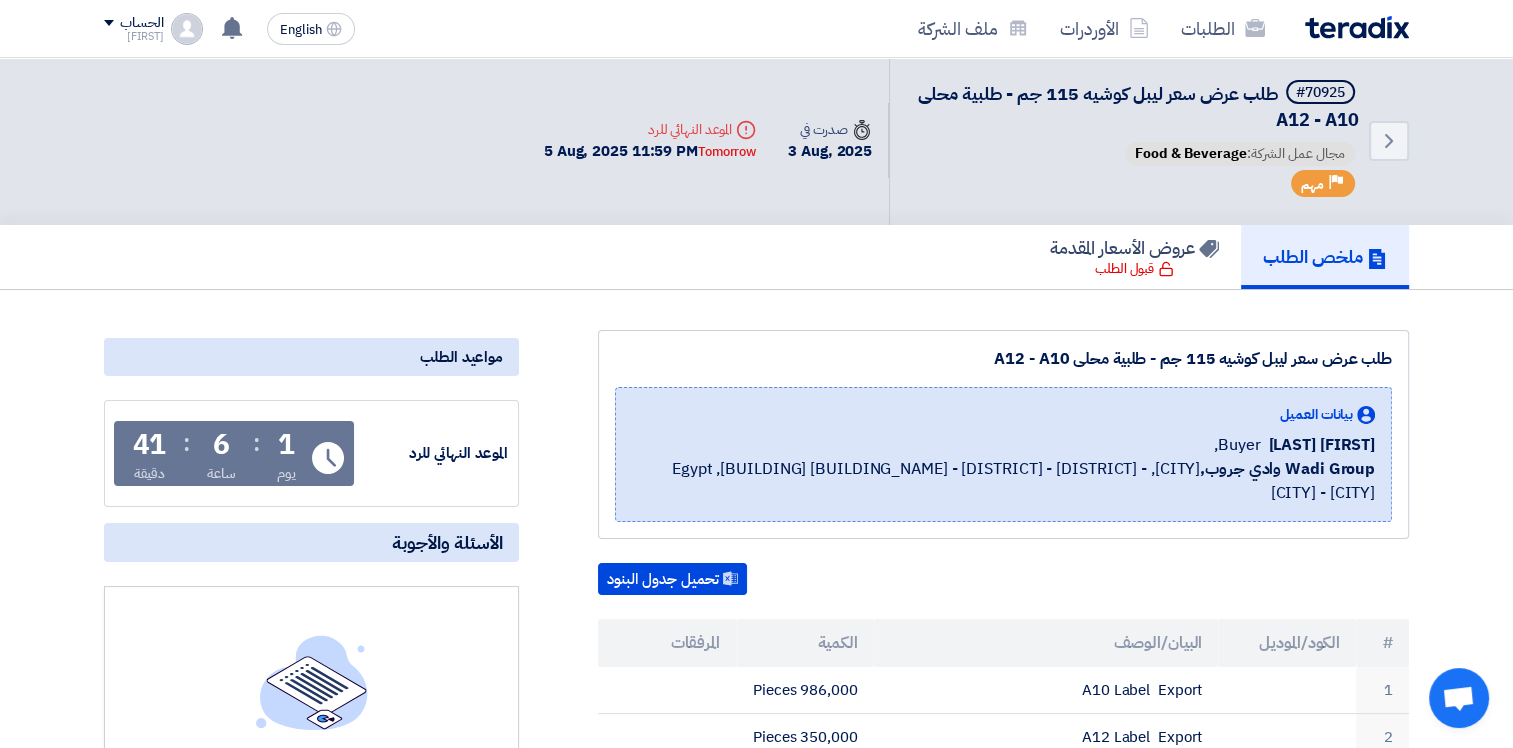 scroll, scrollTop: 0, scrollLeft: 0, axis: both 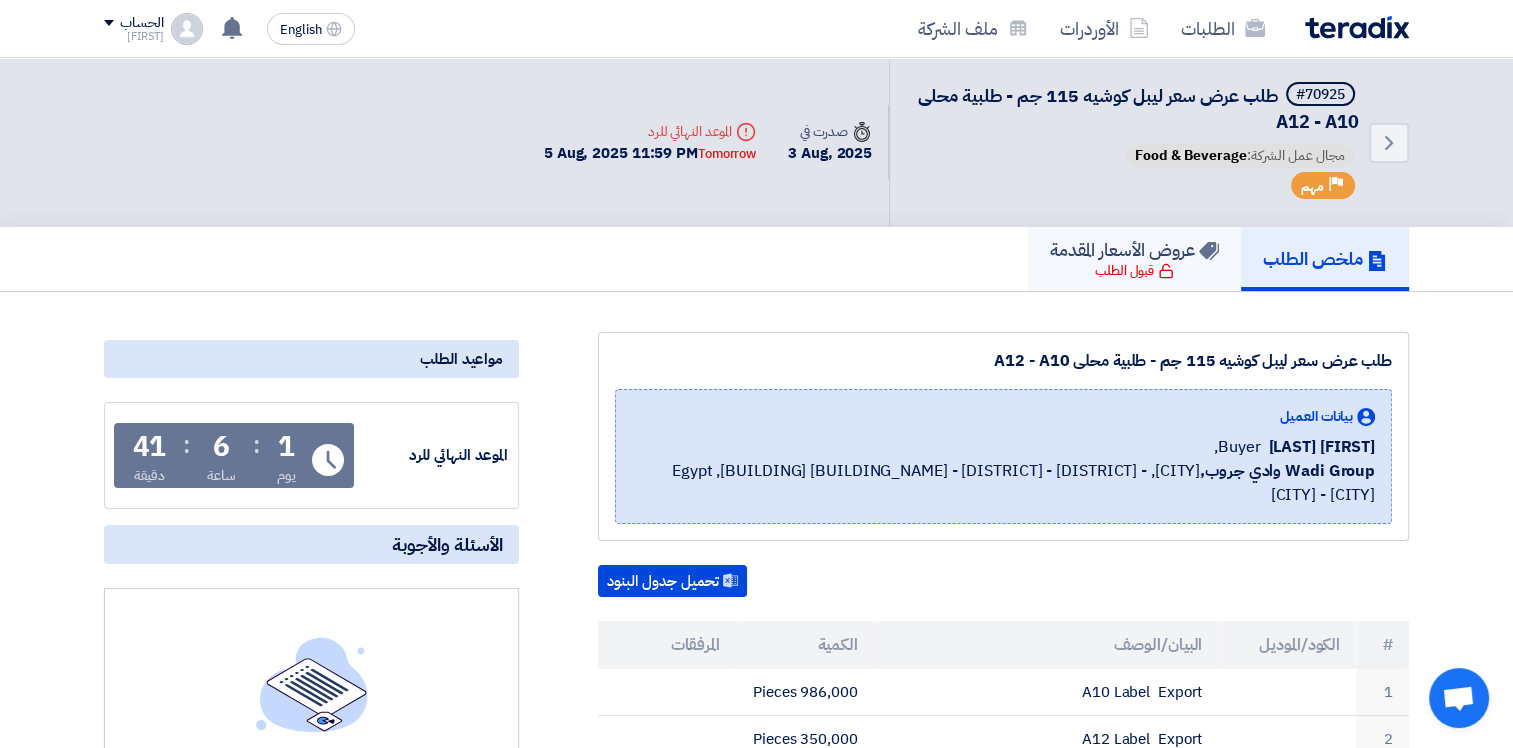 click on "قبول الطلب" 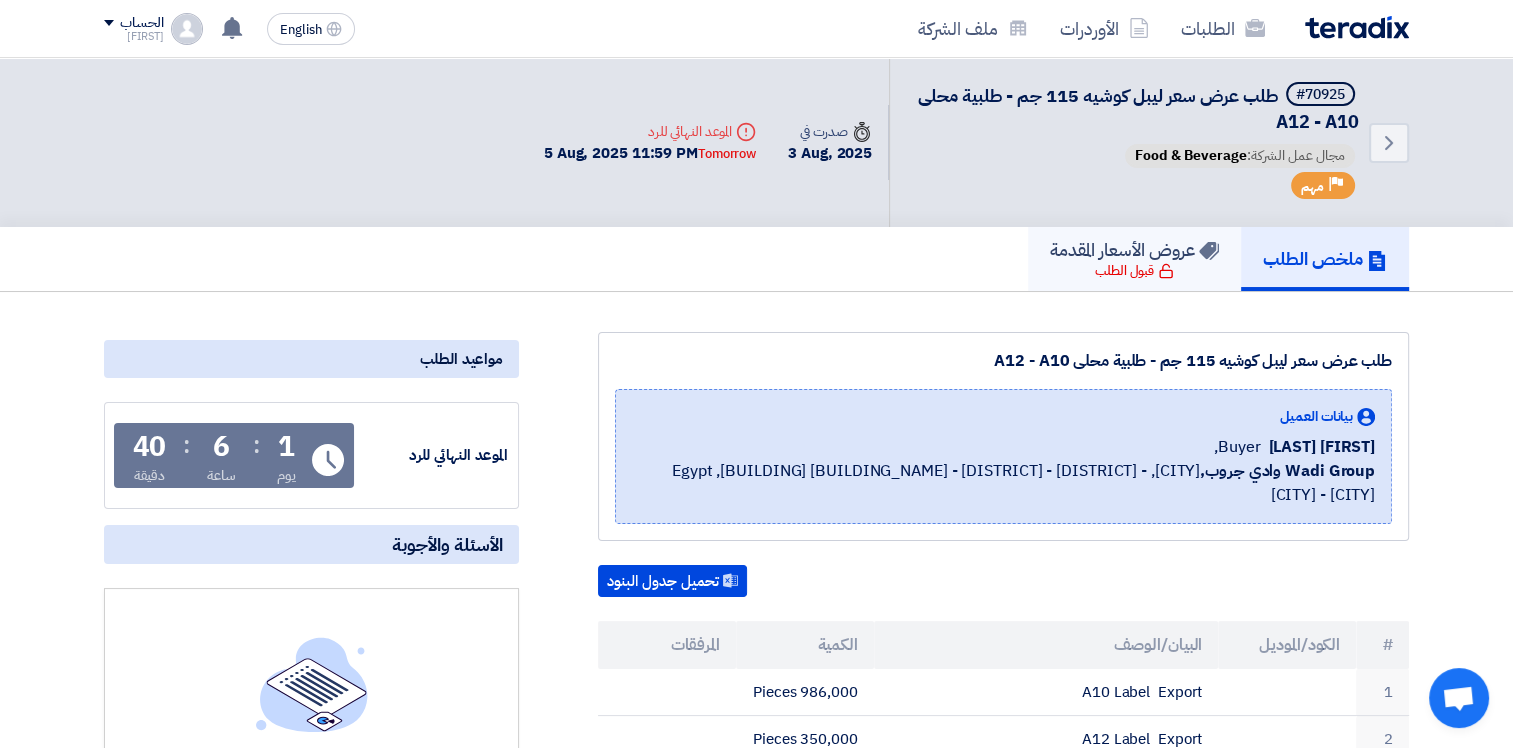 scroll, scrollTop: 0, scrollLeft: 0, axis: both 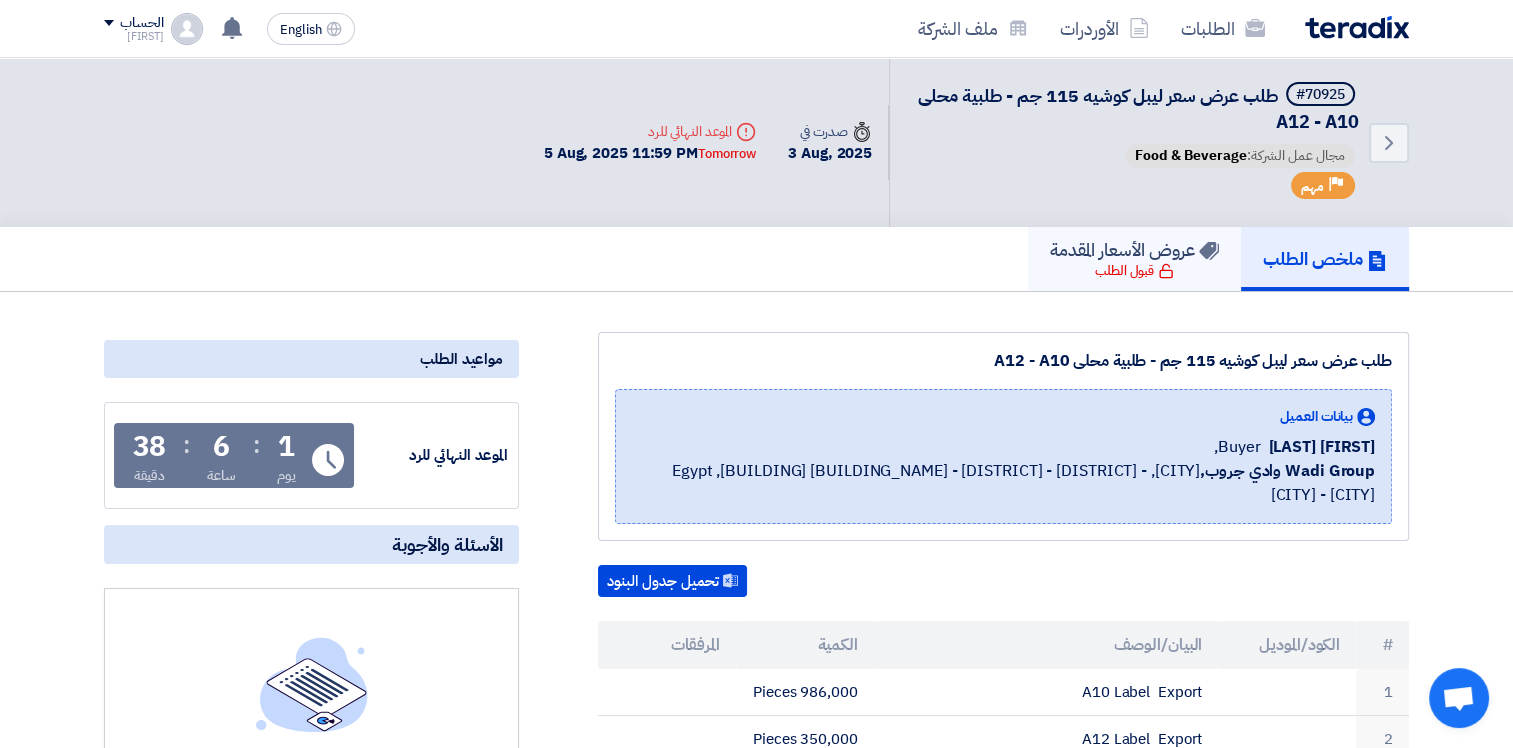 click on "عروض الأسعار المقدمة" 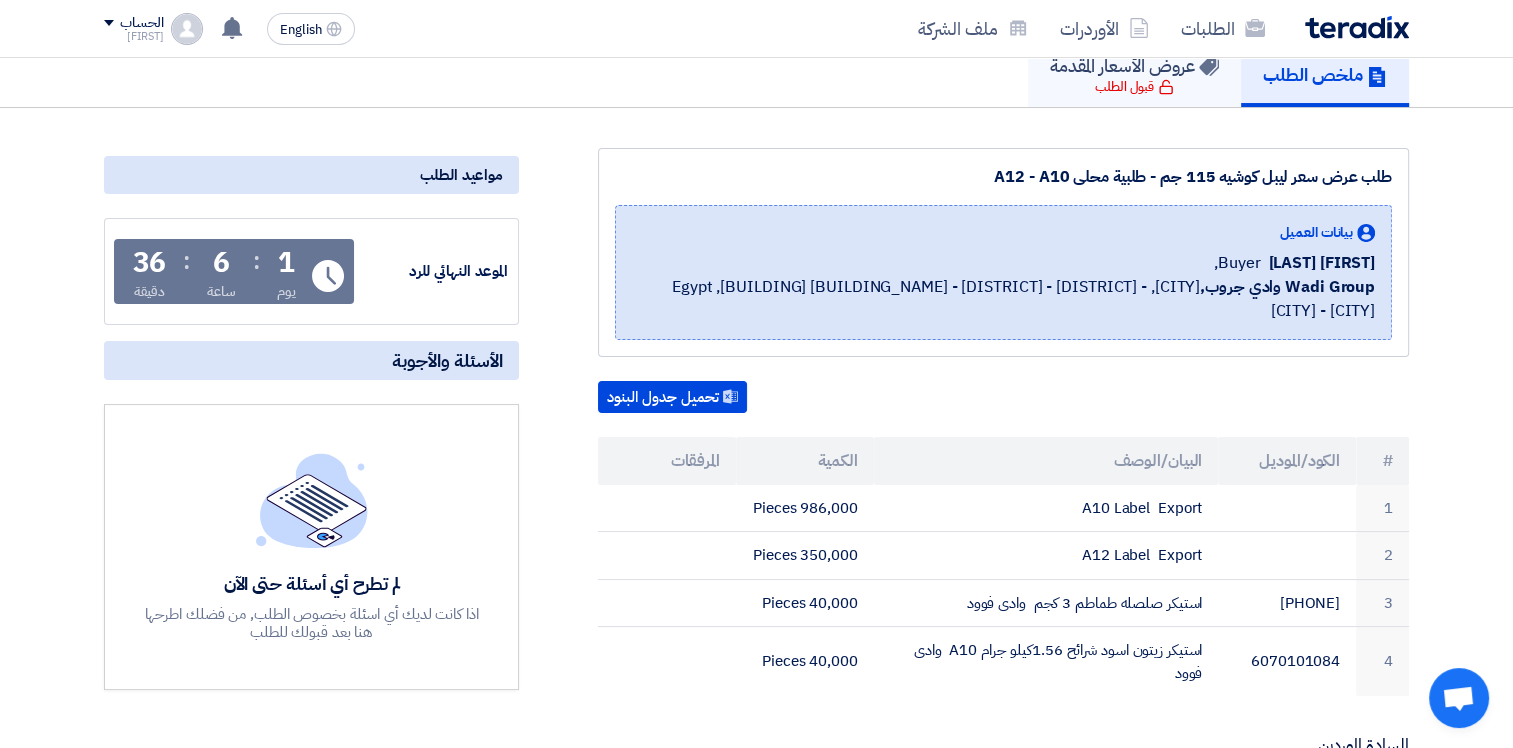 scroll, scrollTop: 0, scrollLeft: 0, axis: both 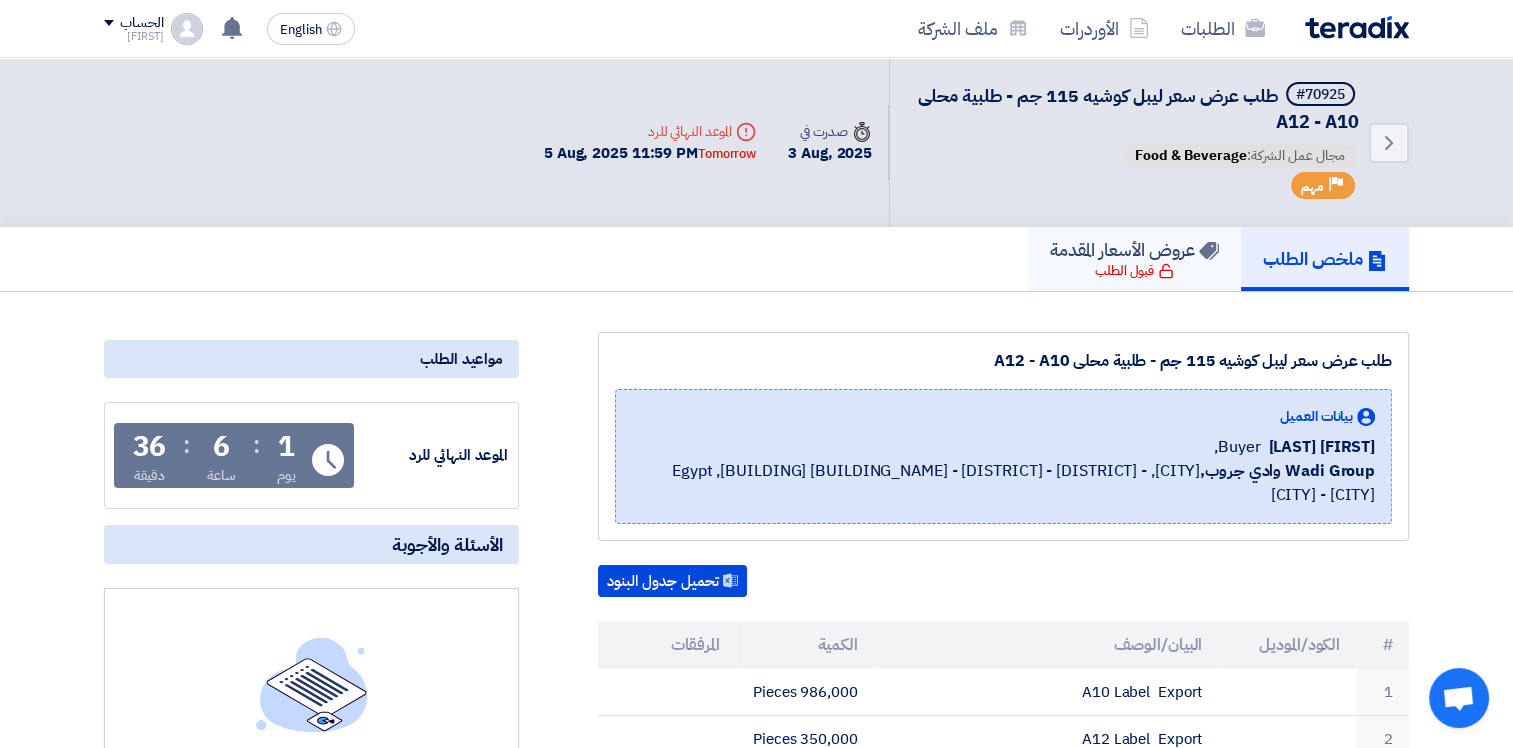 click on "قبول الطلب" 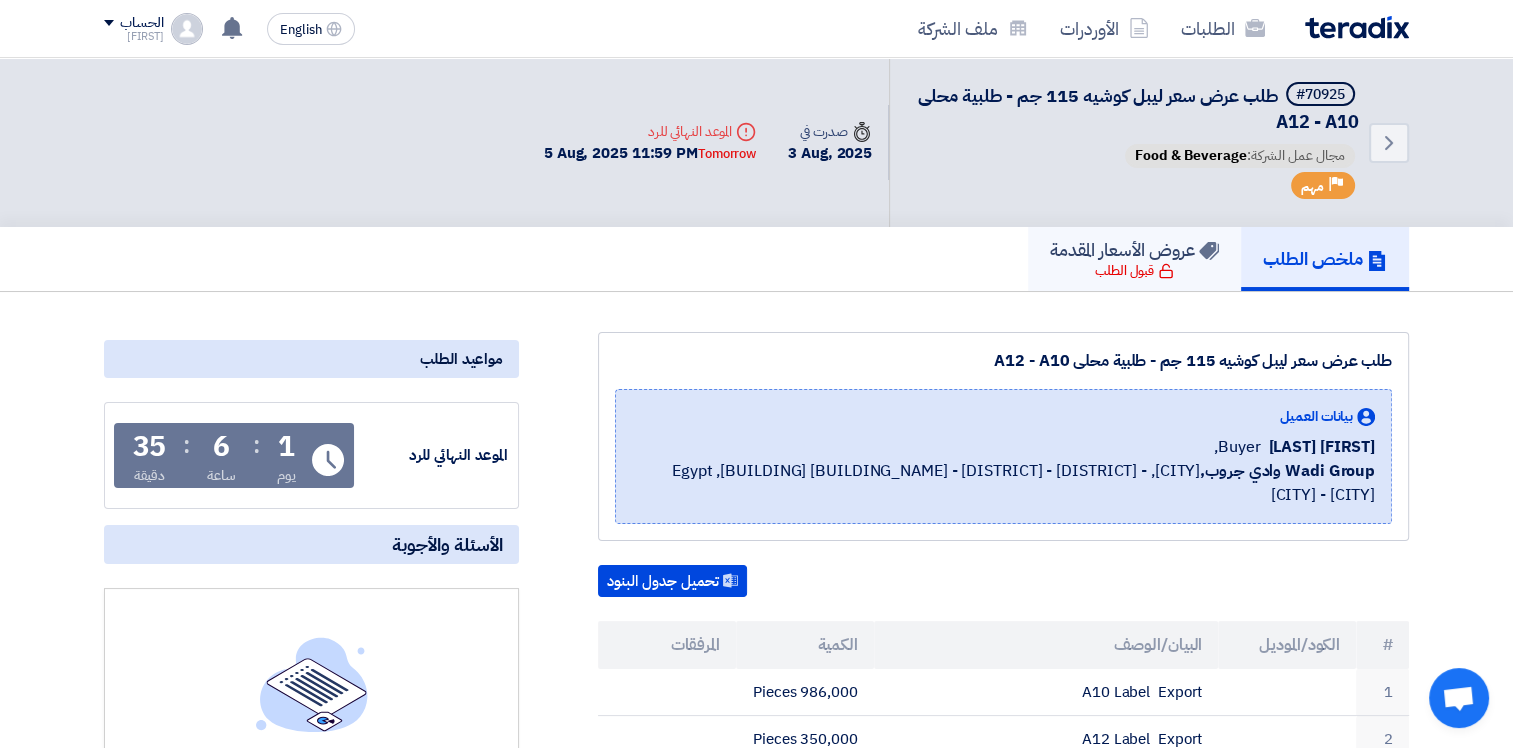 click on "عروض الأسعار المقدمة" 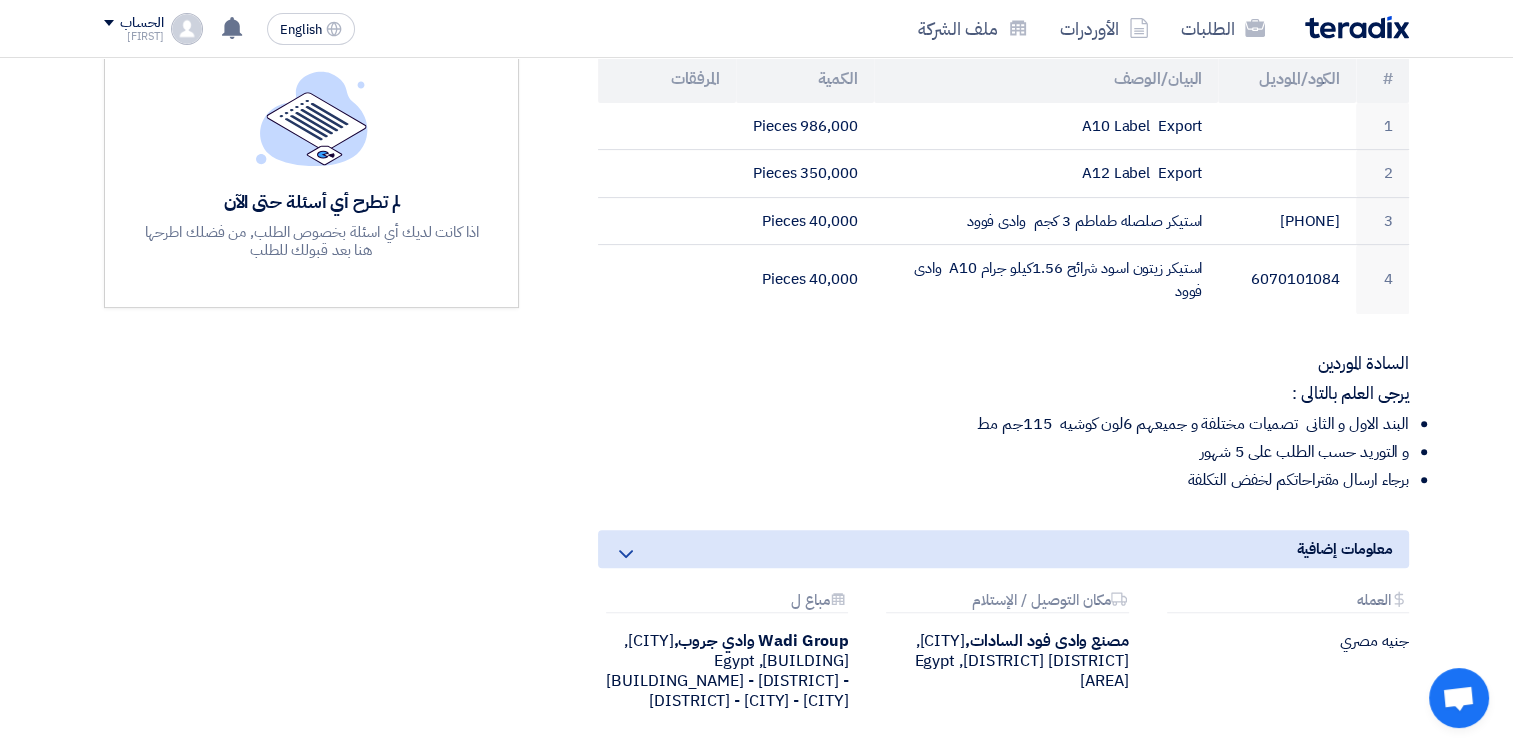 scroll, scrollTop: 600, scrollLeft: 0, axis: vertical 